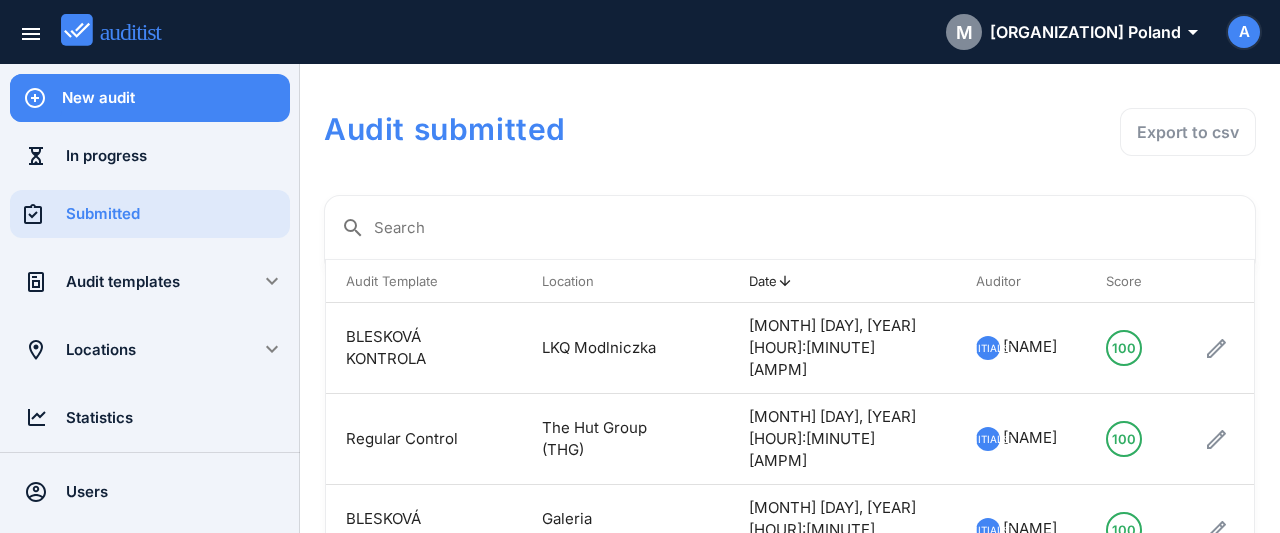 scroll, scrollTop: 0, scrollLeft: 0, axis: both 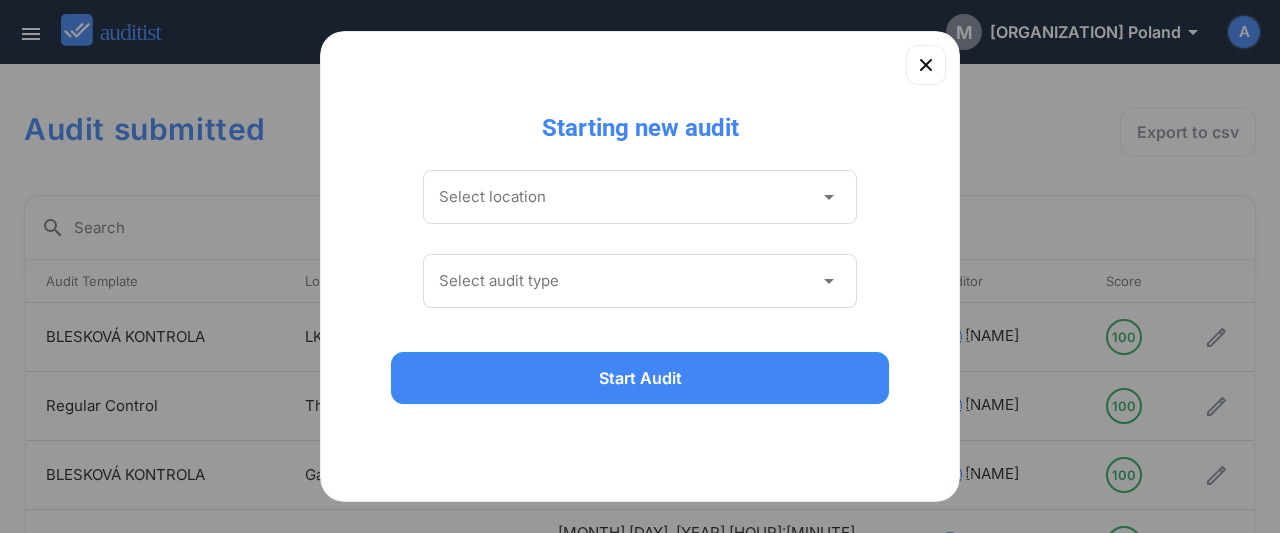 click at bounding box center [626, 197] 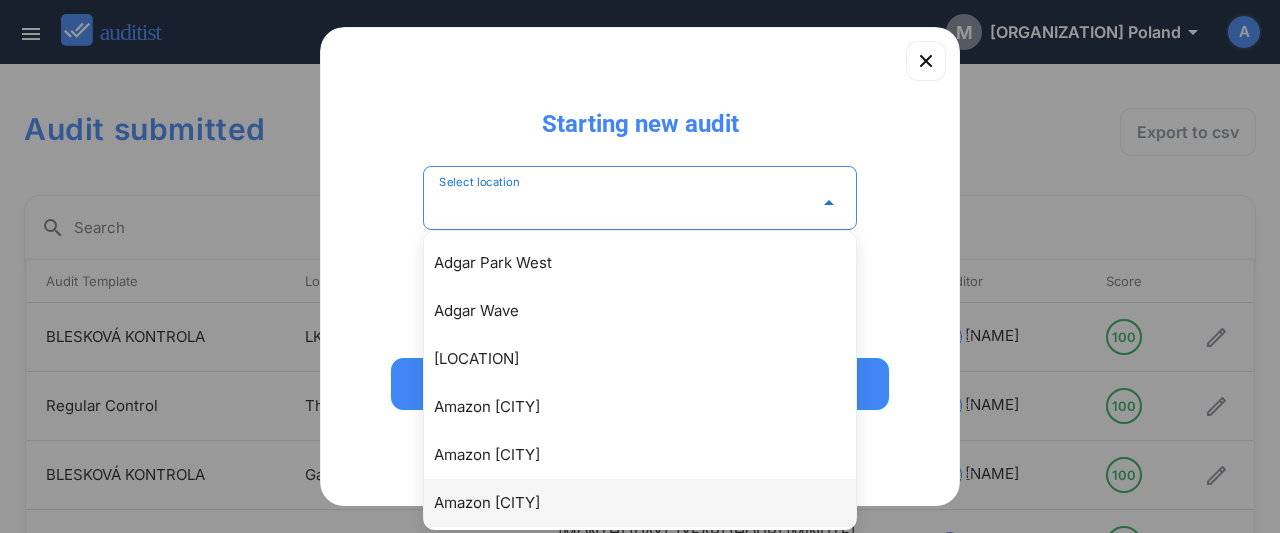 click on "Amazon [CITY]" at bounding box center (650, 503) 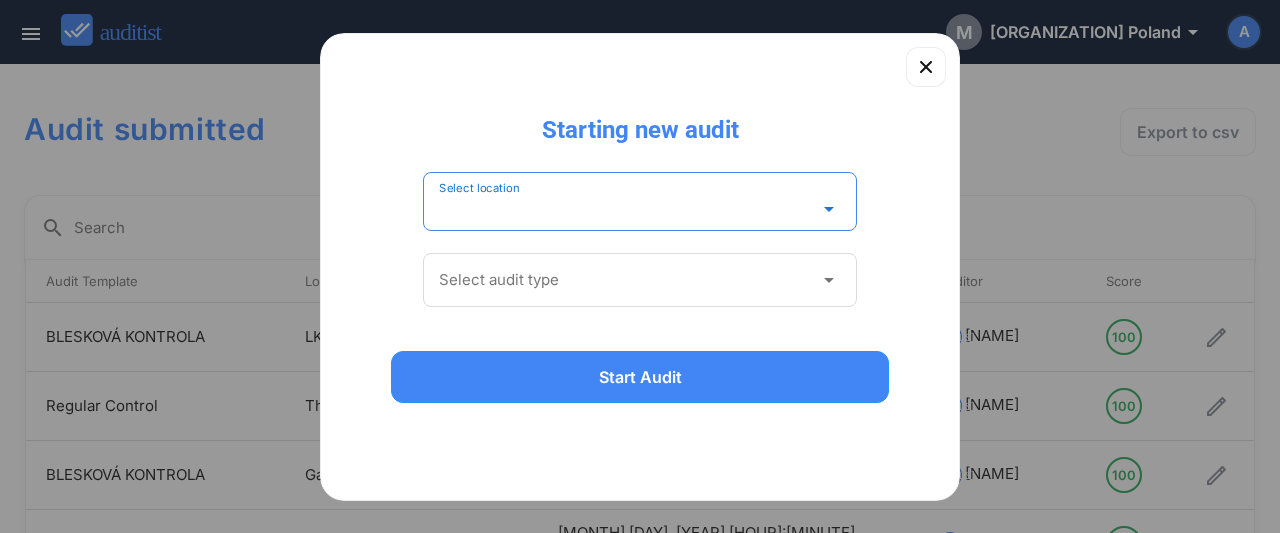 type on "**********" 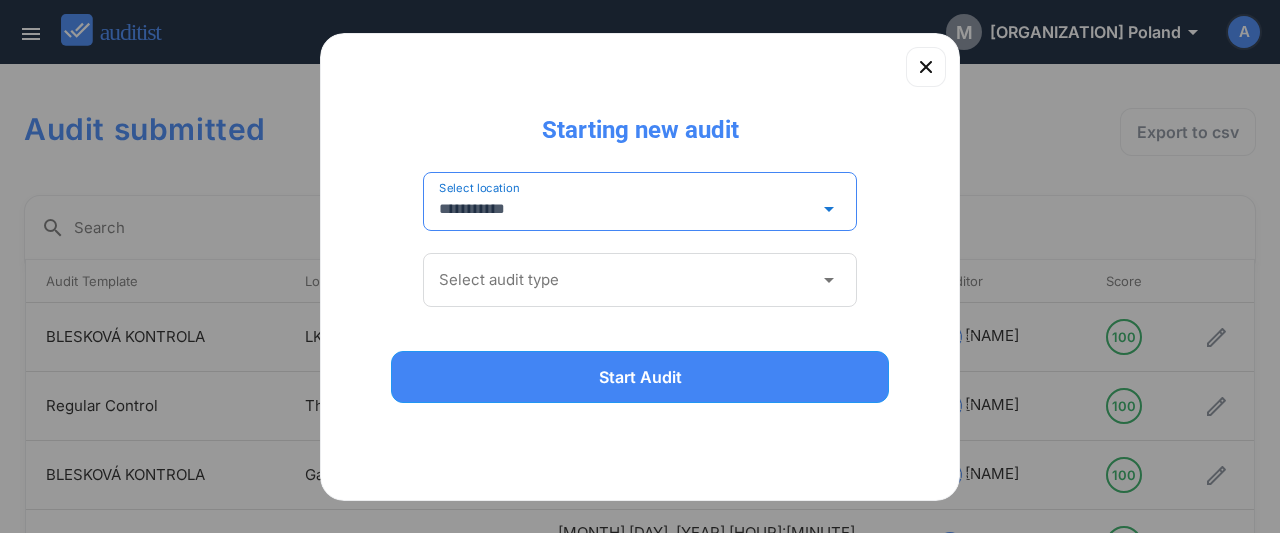 click at bounding box center (626, 280) 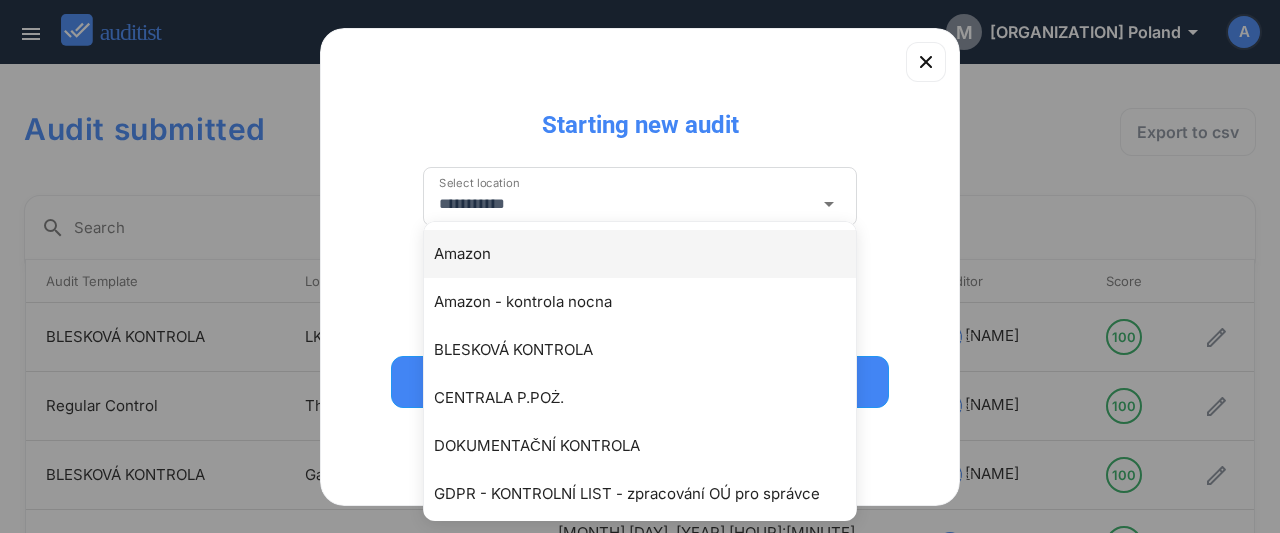 click on "Amazon" at bounding box center [650, 254] 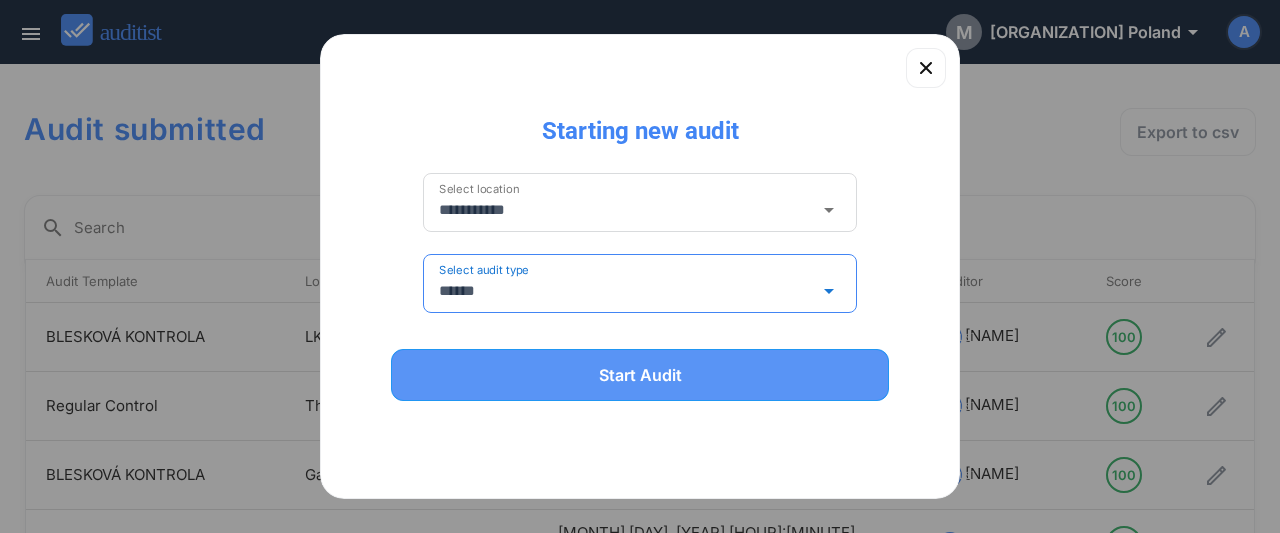 click on "Start Audit" at bounding box center (640, 375) 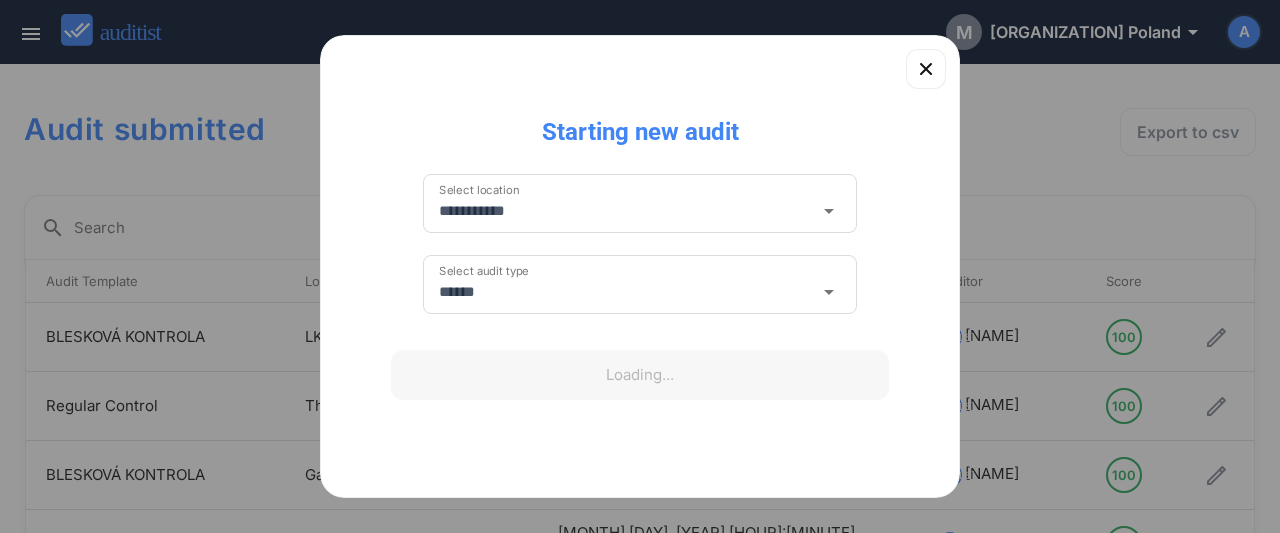 type 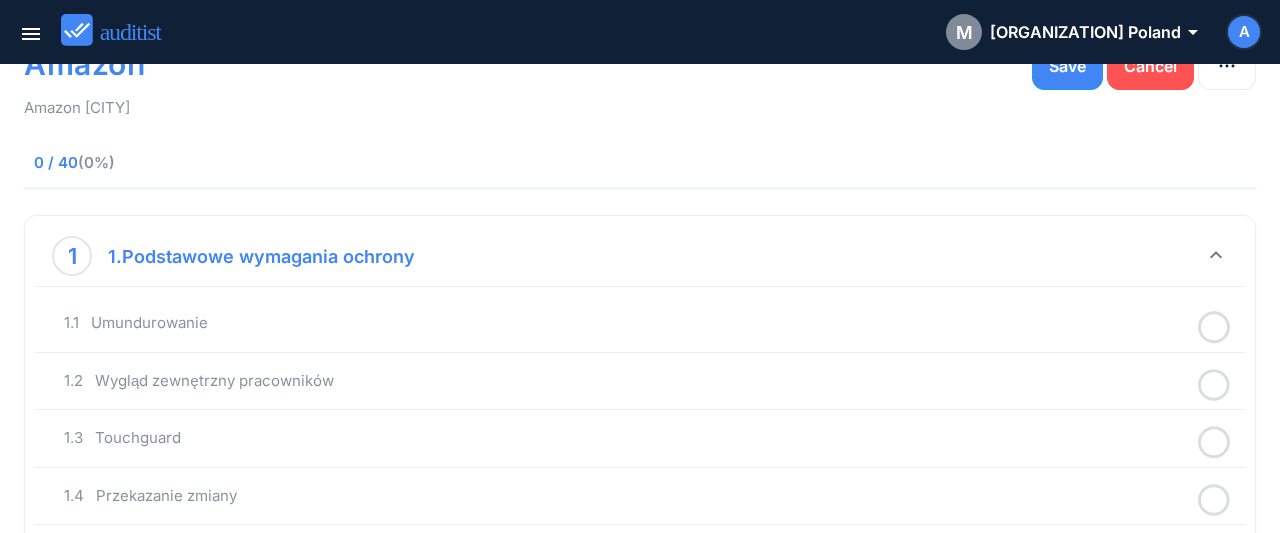 scroll, scrollTop: 104, scrollLeft: 0, axis: vertical 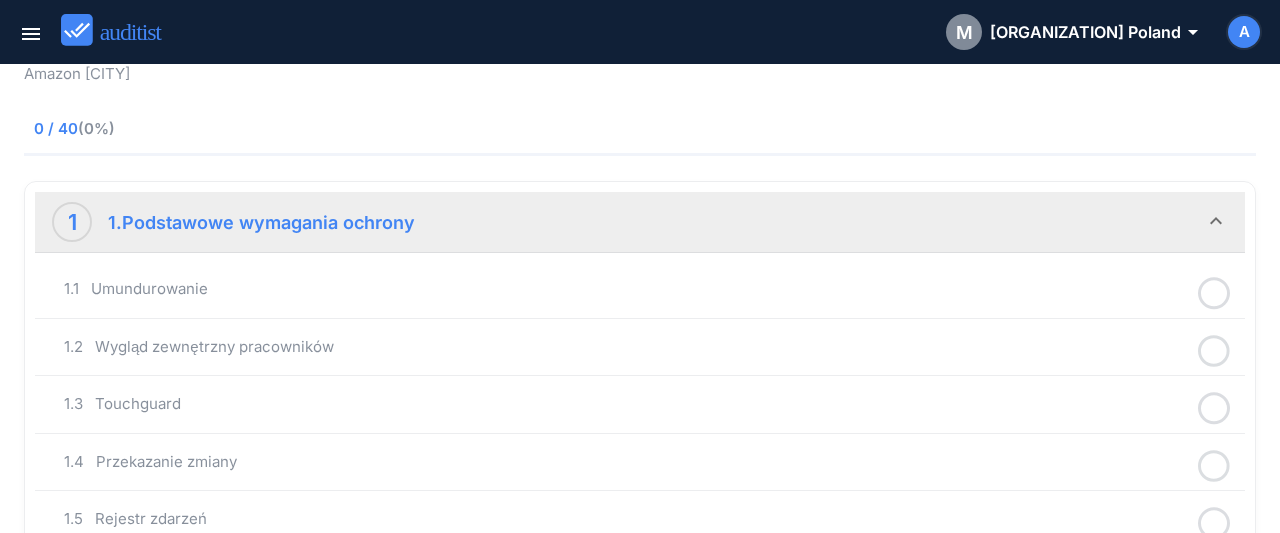click 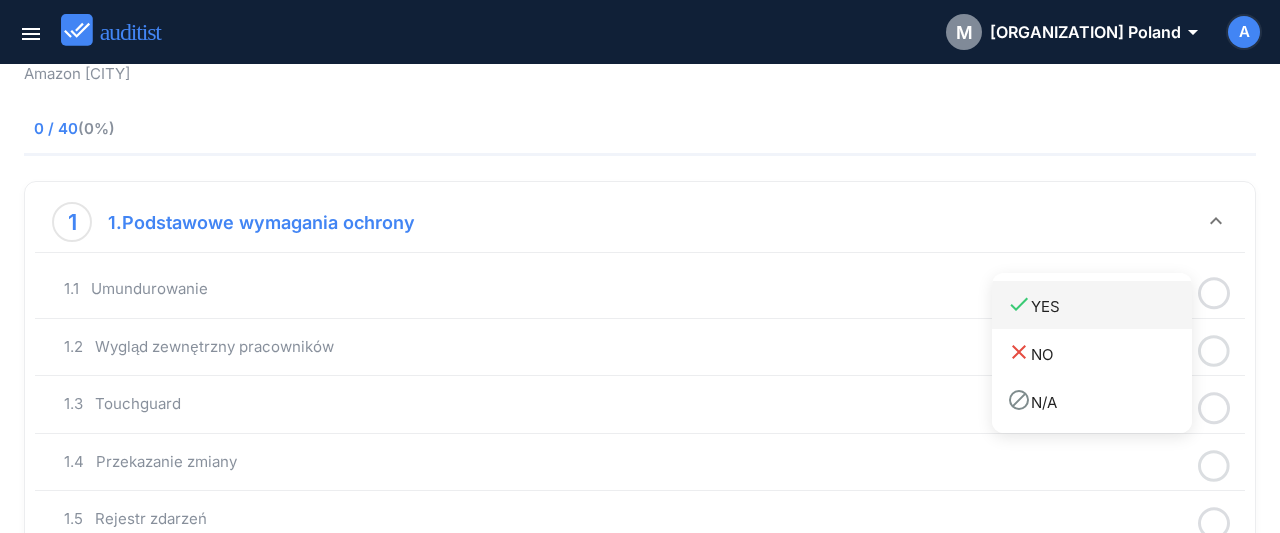 click on "done
YES" at bounding box center [1099, 305] 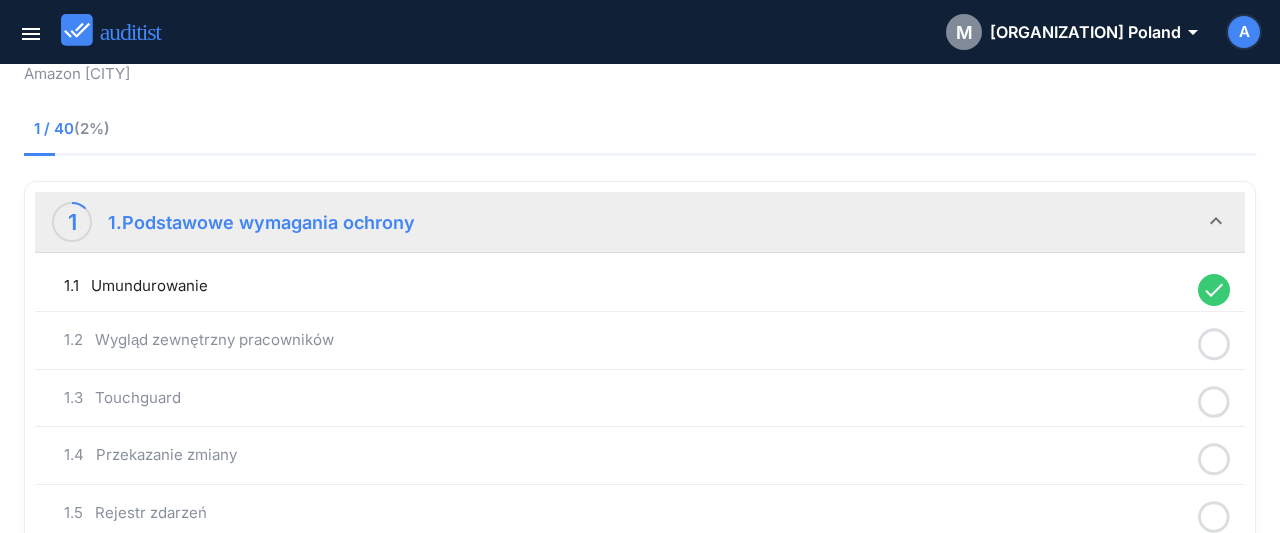 click 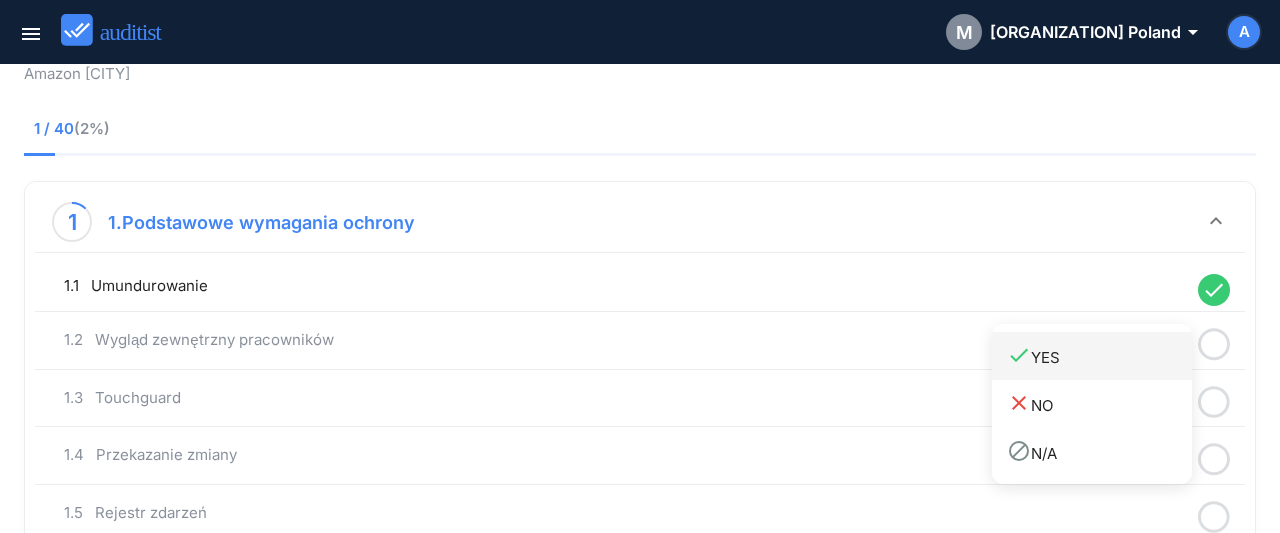 click on "done
YES" at bounding box center (1099, 356) 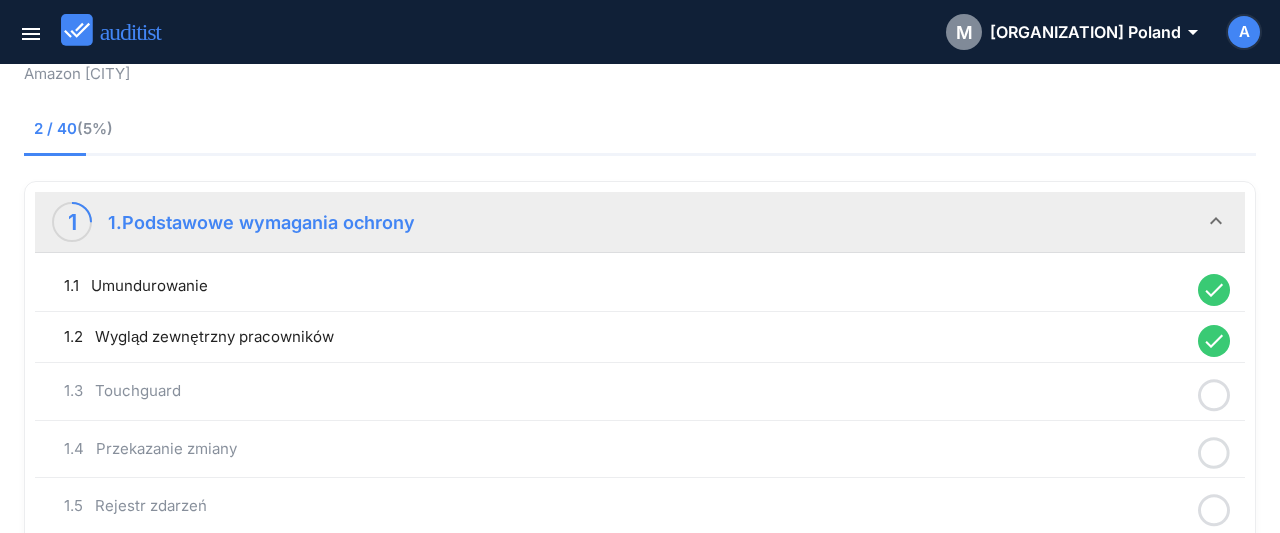 click 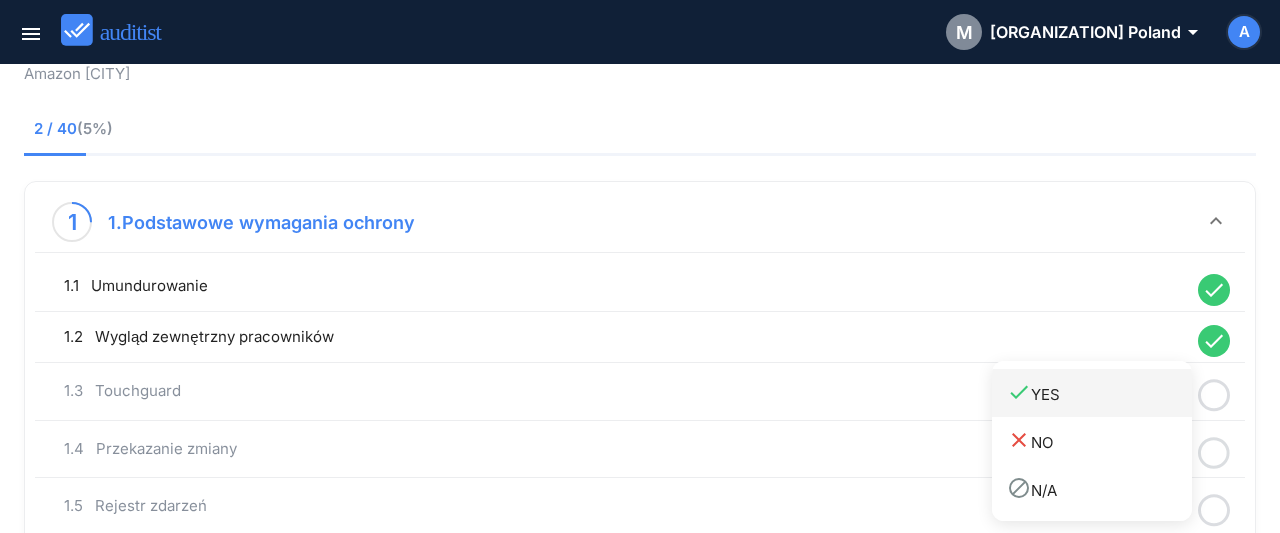 click on "done
YES" at bounding box center (1099, 393) 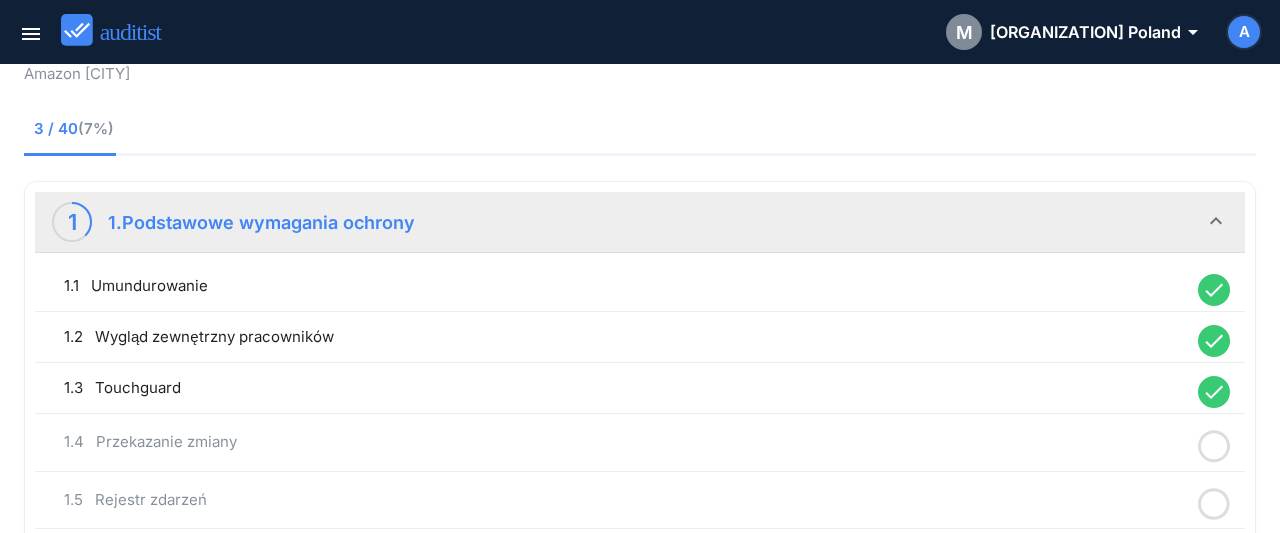click 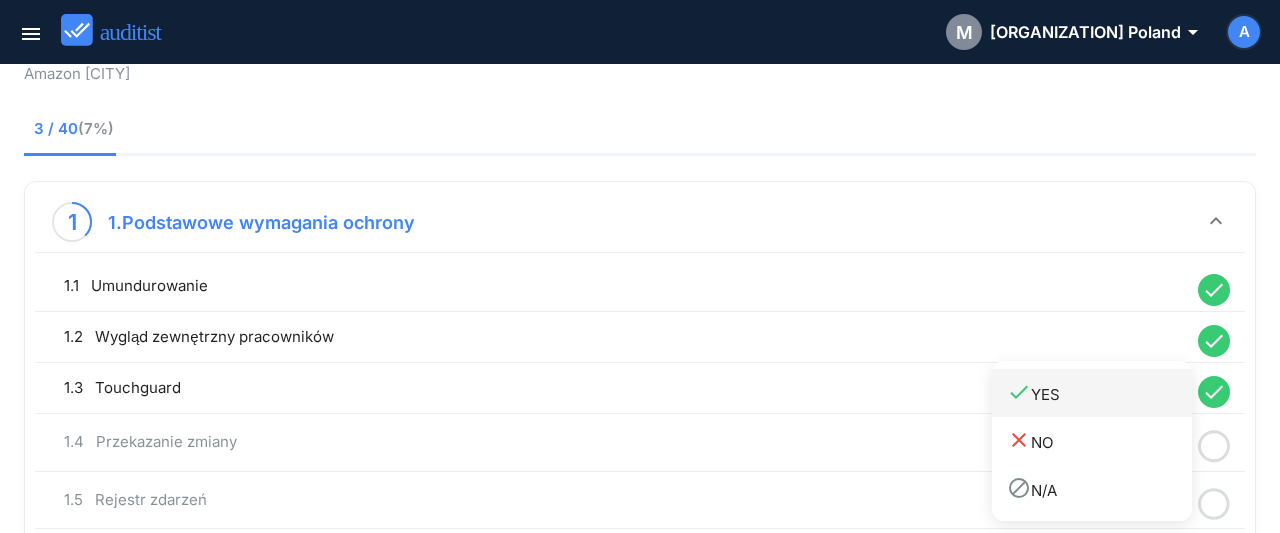 click on "done
YES" at bounding box center (1092, 393) 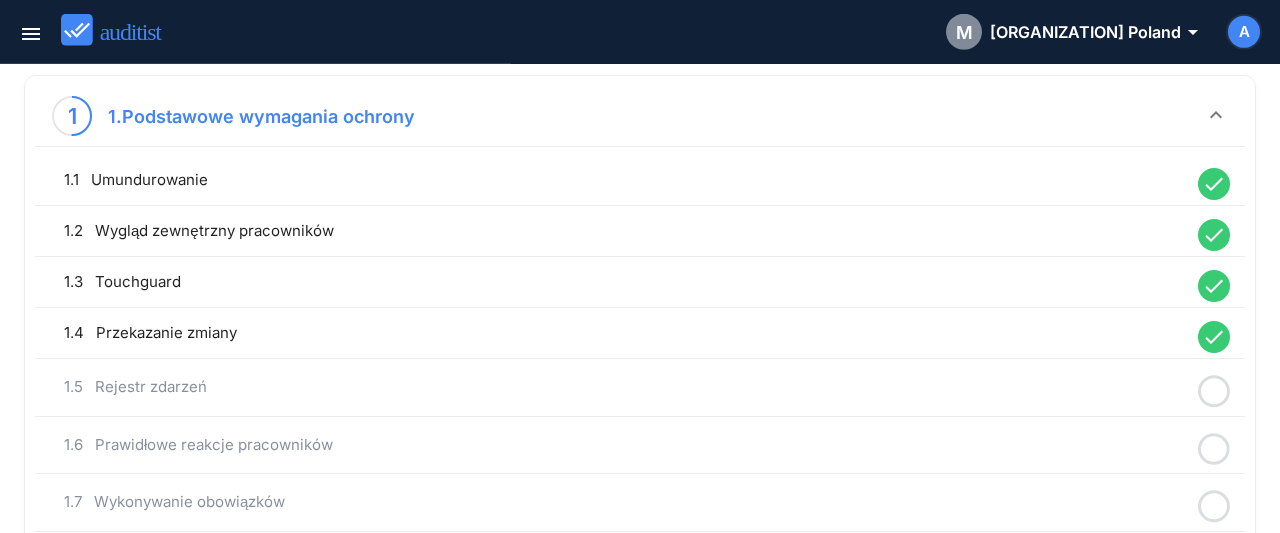 scroll, scrollTop: 312, scrollLeft: 0, axis: vertical 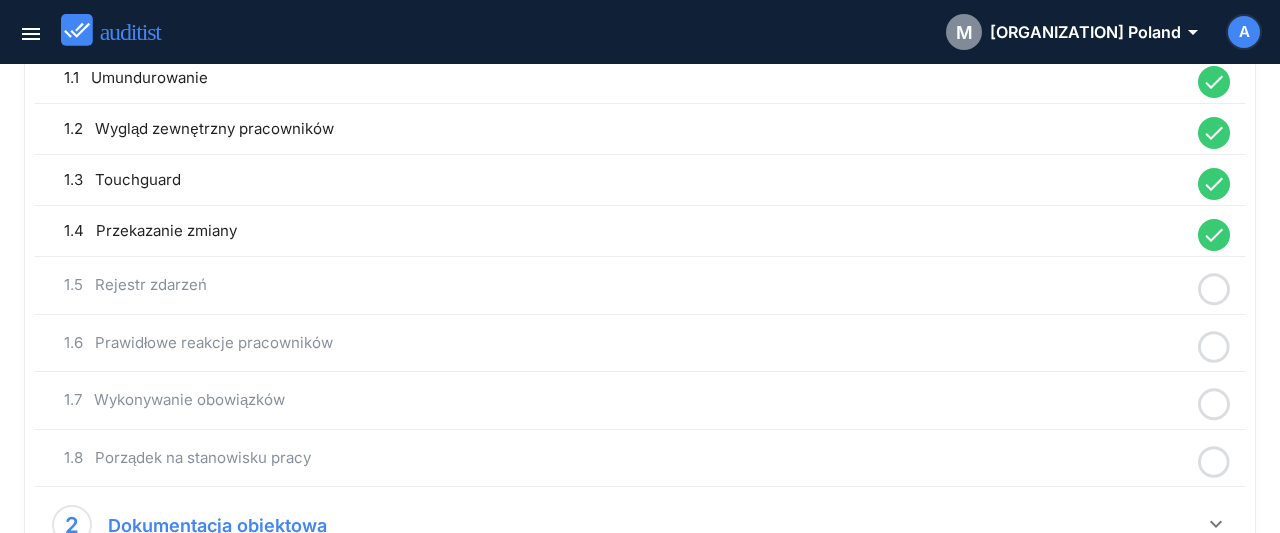 click 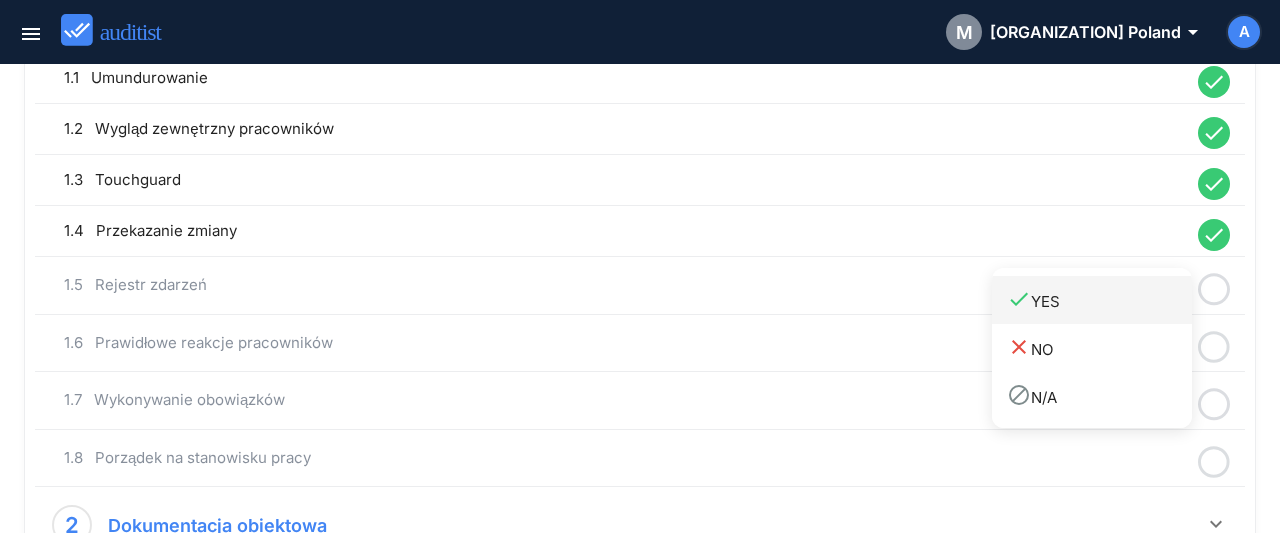 click on "done
YES" at bounding box center [1099, 300] 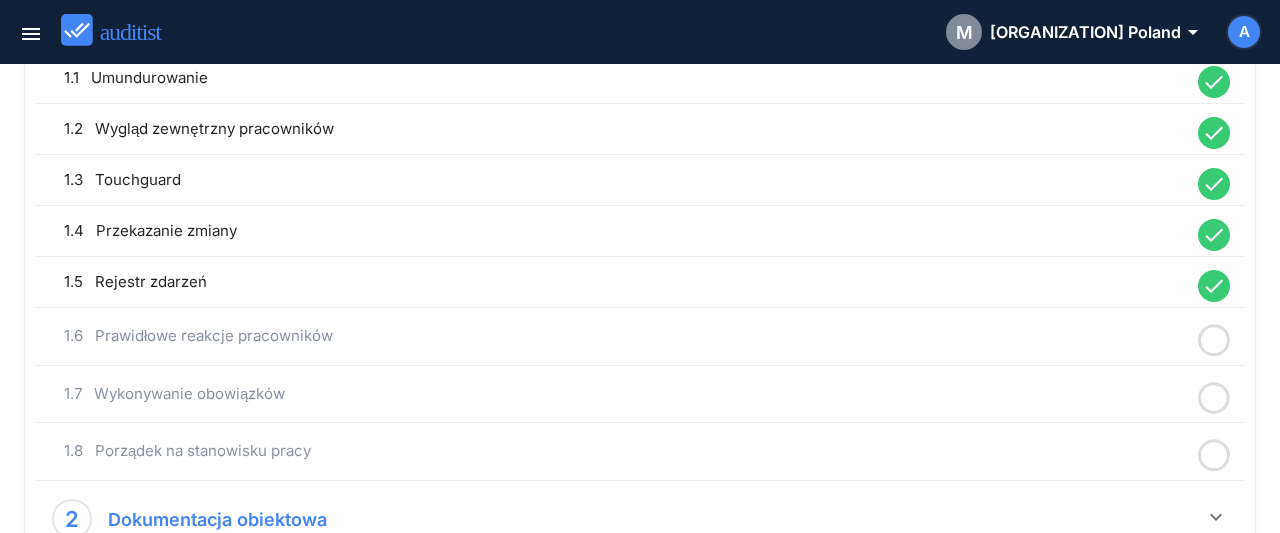 click 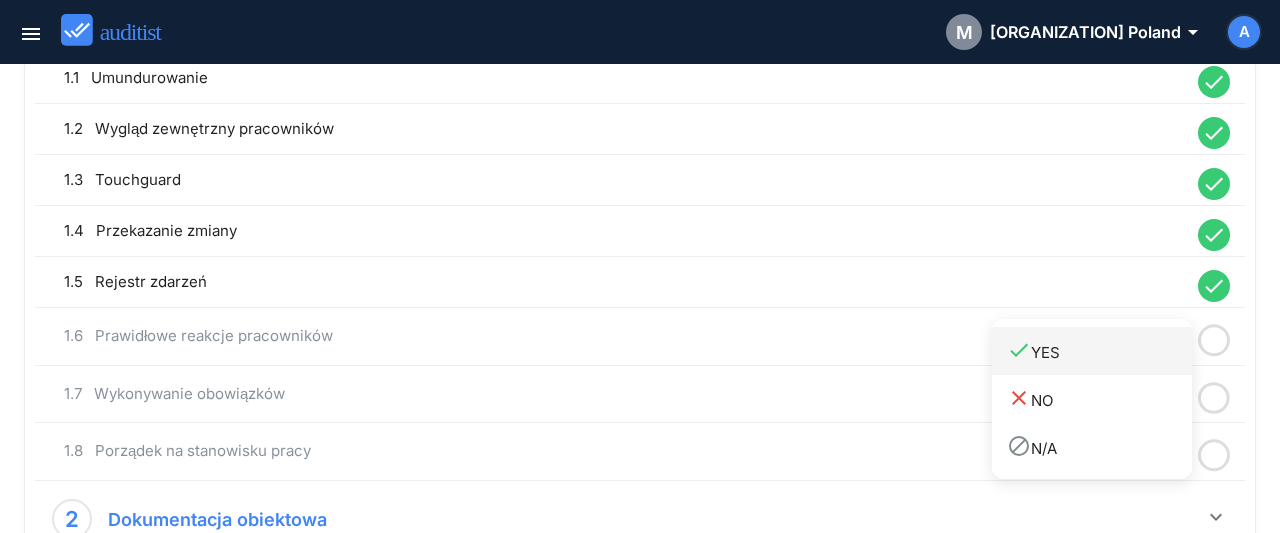 click on "done
YES" at bounding box center [1099, 351] 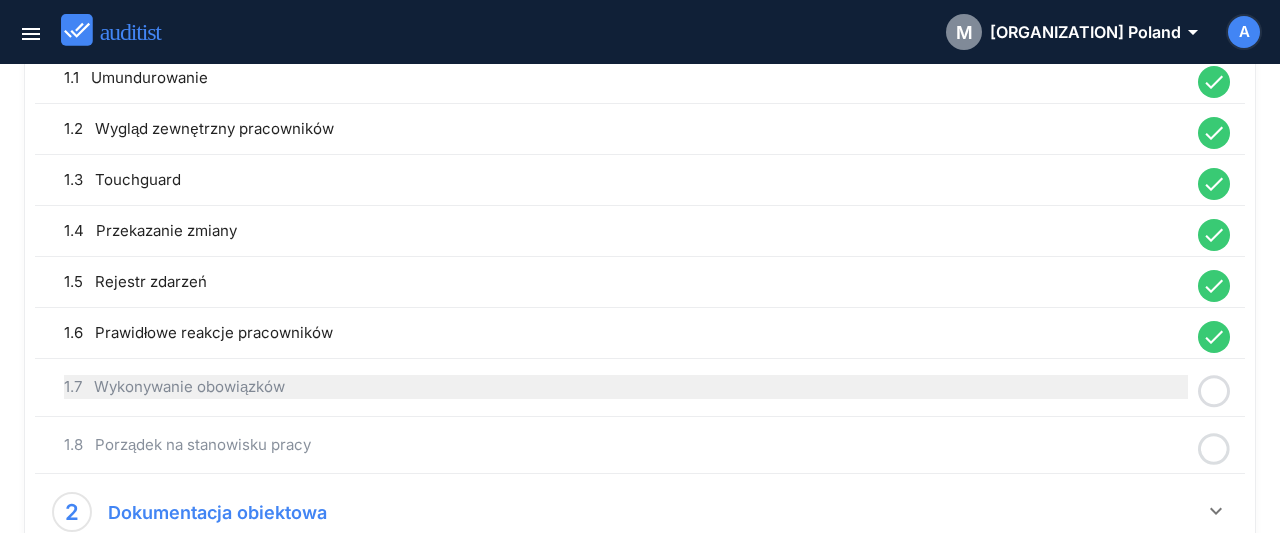 click on "1.7   Wykonywanie obowiązków" at bounding box center [626, 387] 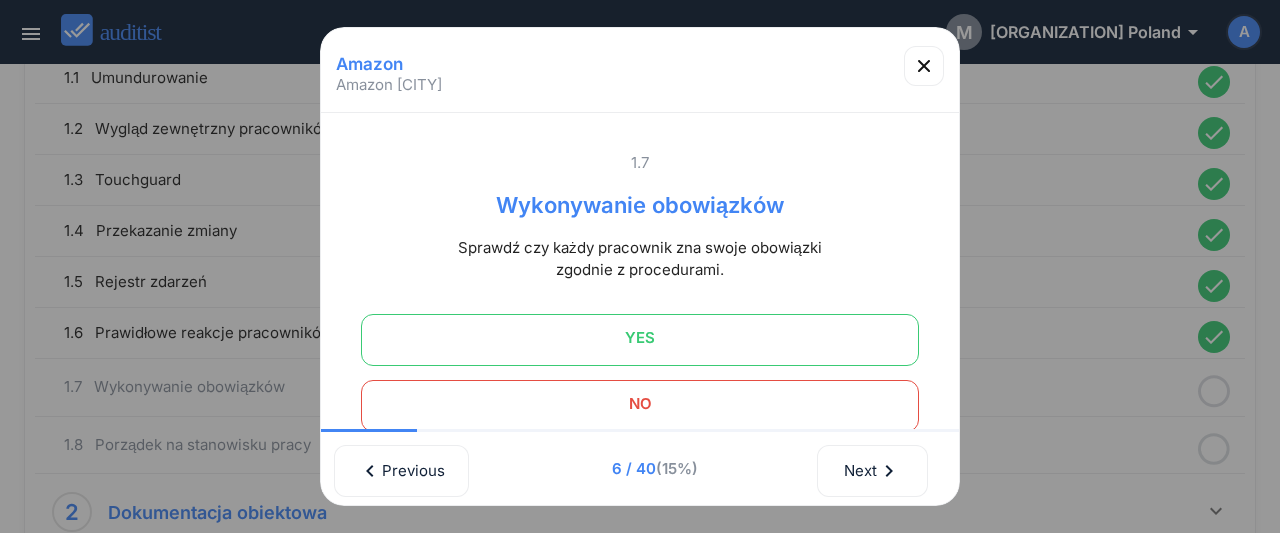 click on "NO" at bounding box center (640, 404) 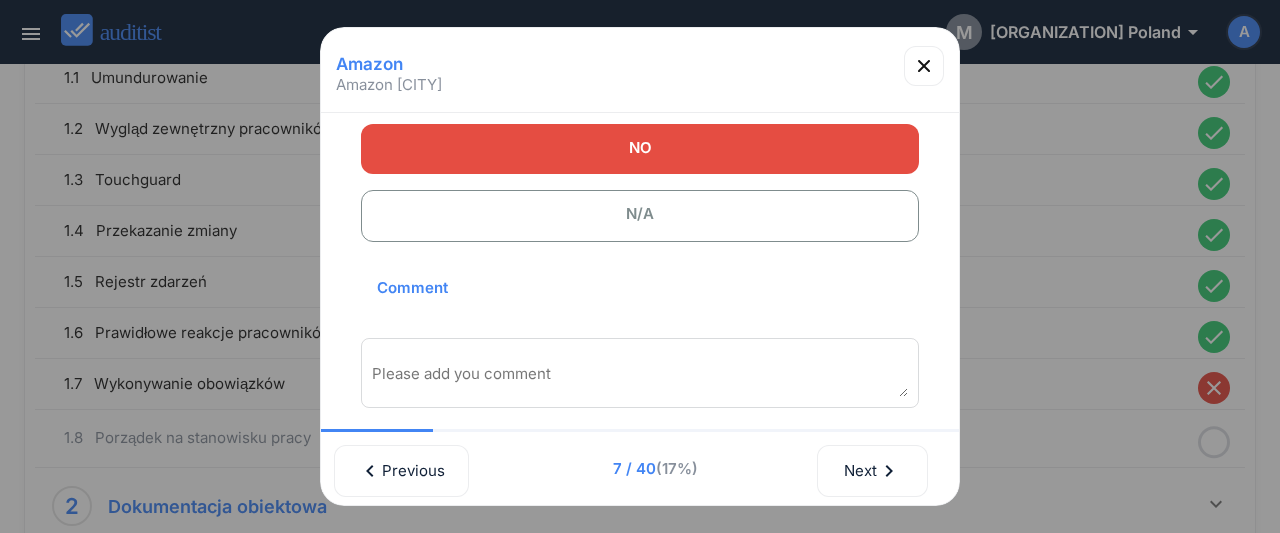 scroll, scrollTop: 294, scrollLeft: 0, axis: vertical 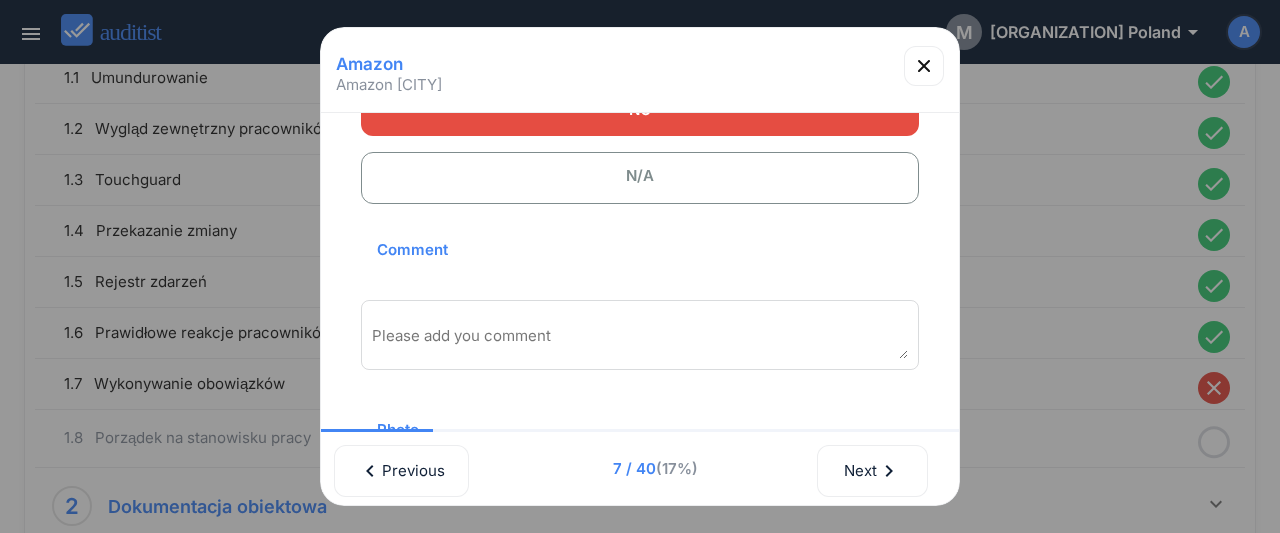 click on "Please add you comment" at bounding box center (640, 335) 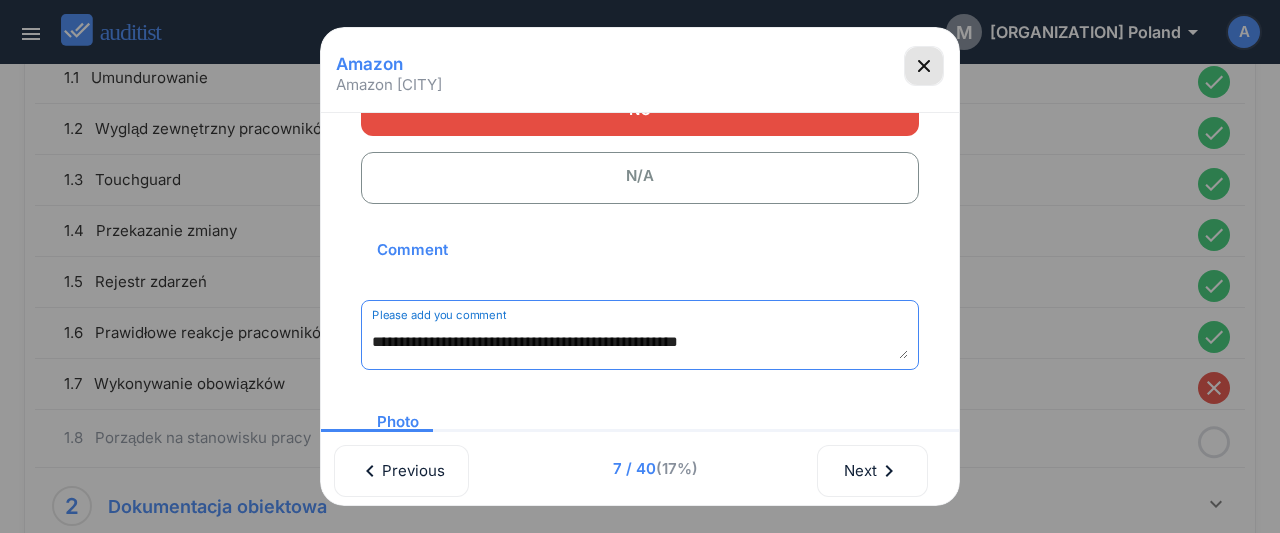 type on "**********" 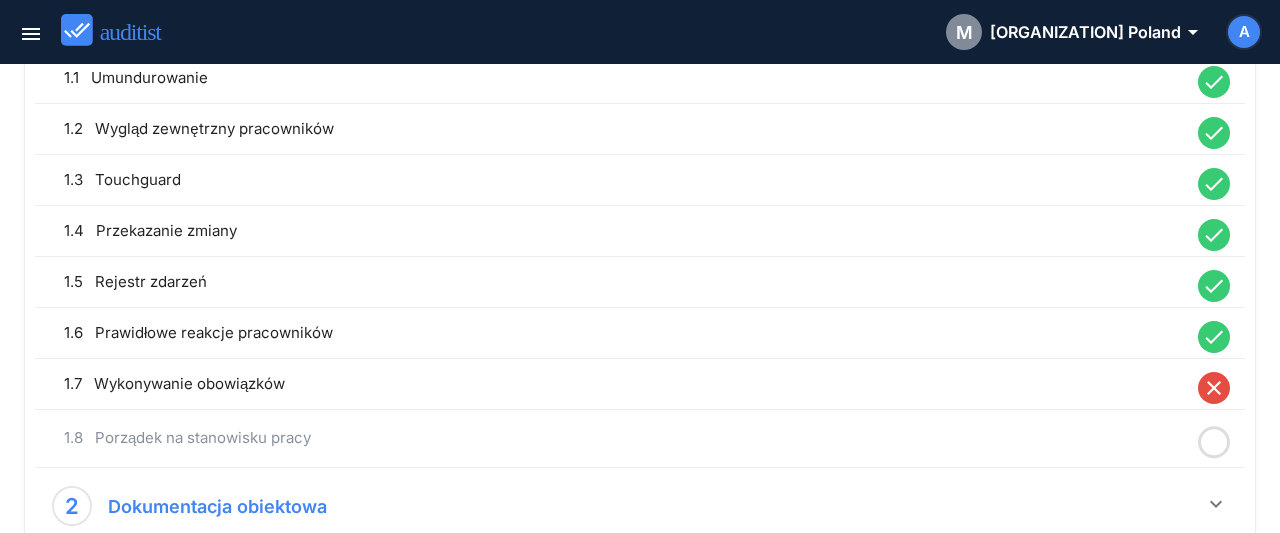 click 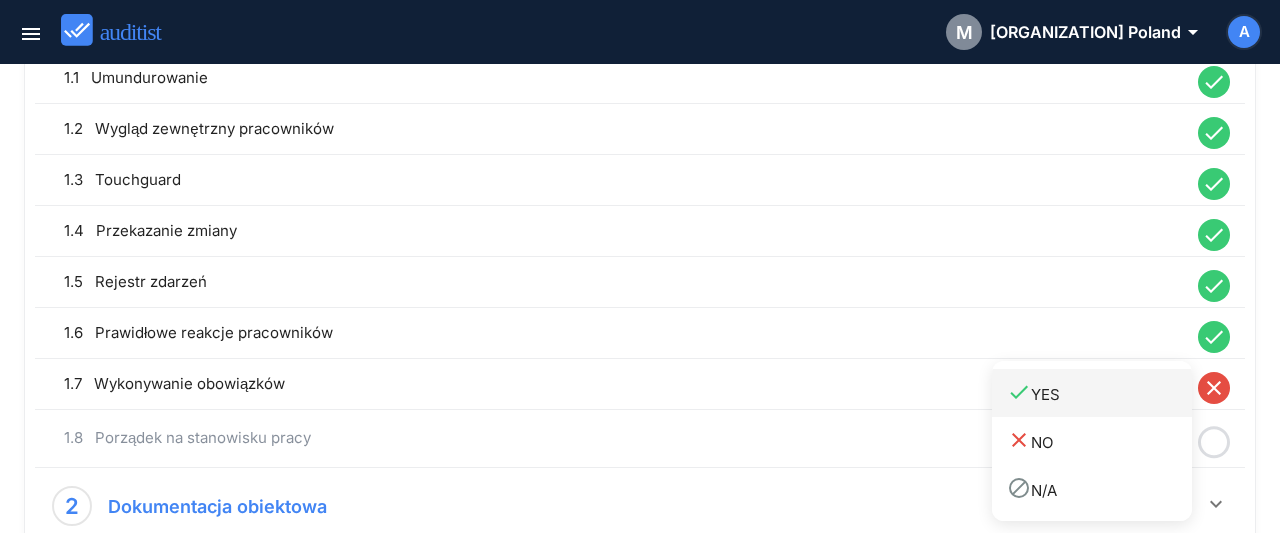click on "done" at bounding box center [1019, 392] 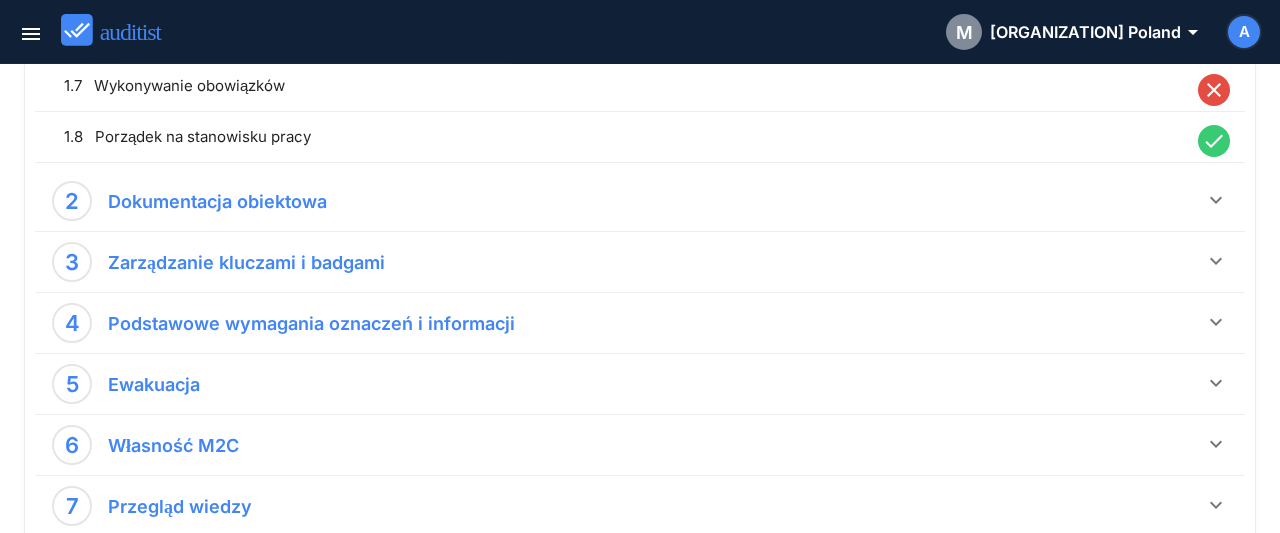 scroll, scrollTop: 624, scrollLeft: 0, axis: vertical 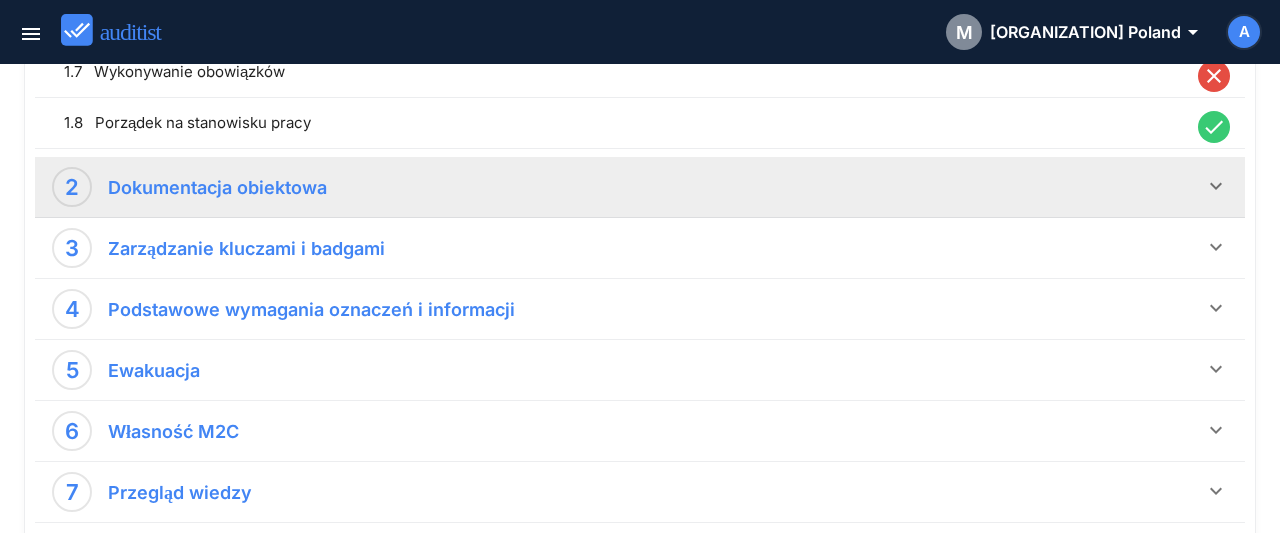 click on "keyboard_arrow_down" at bounding box center [1216, 186] 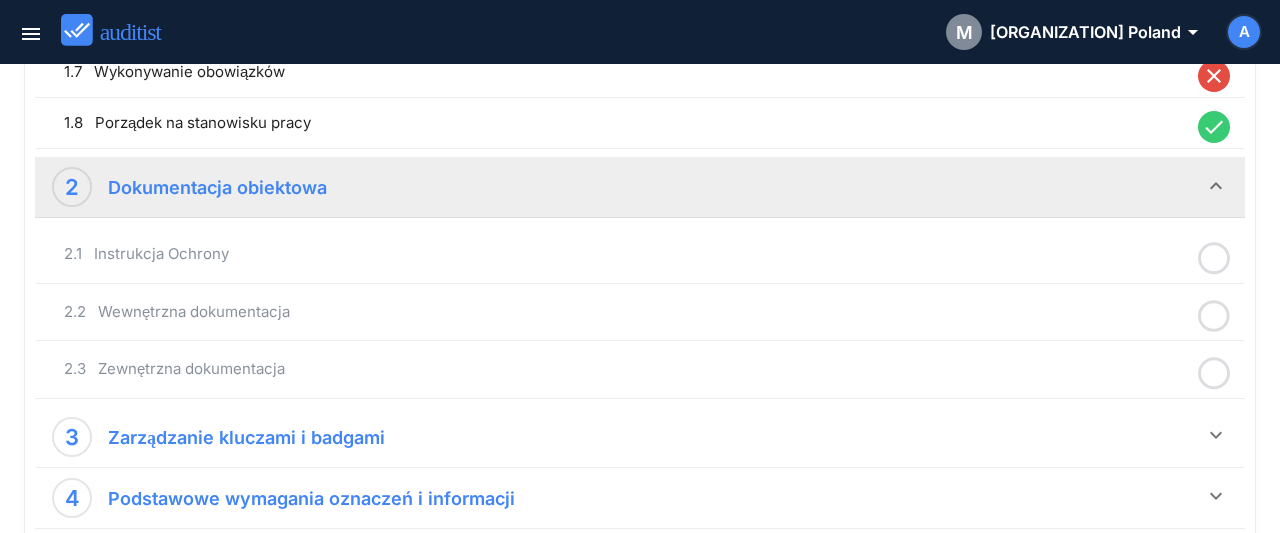 click 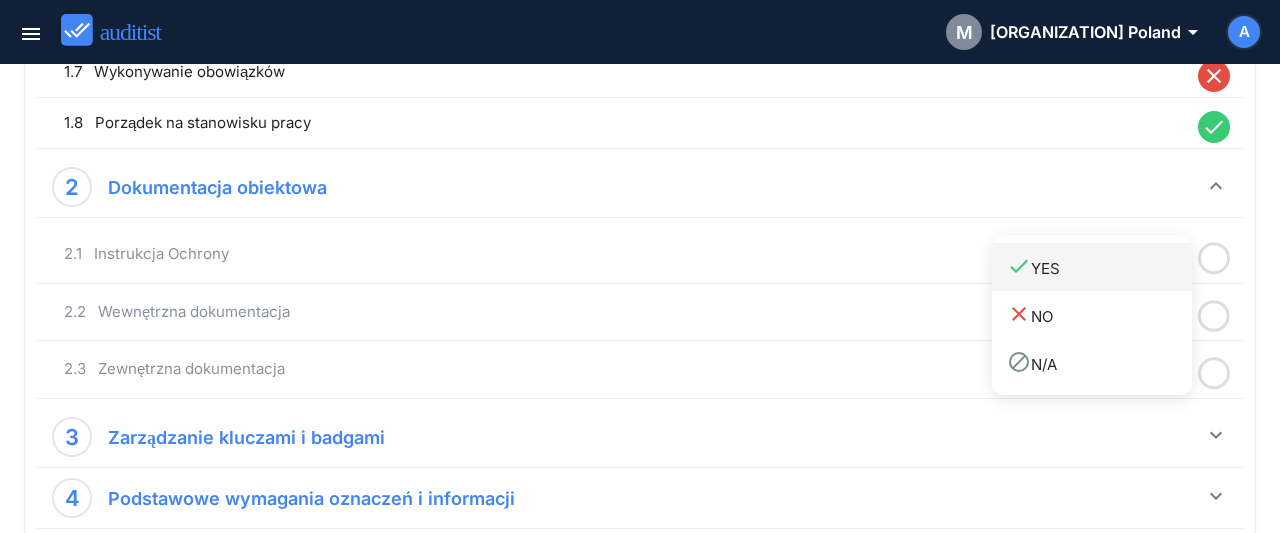 click on "done
YES" at bounding box center [1099, 267] 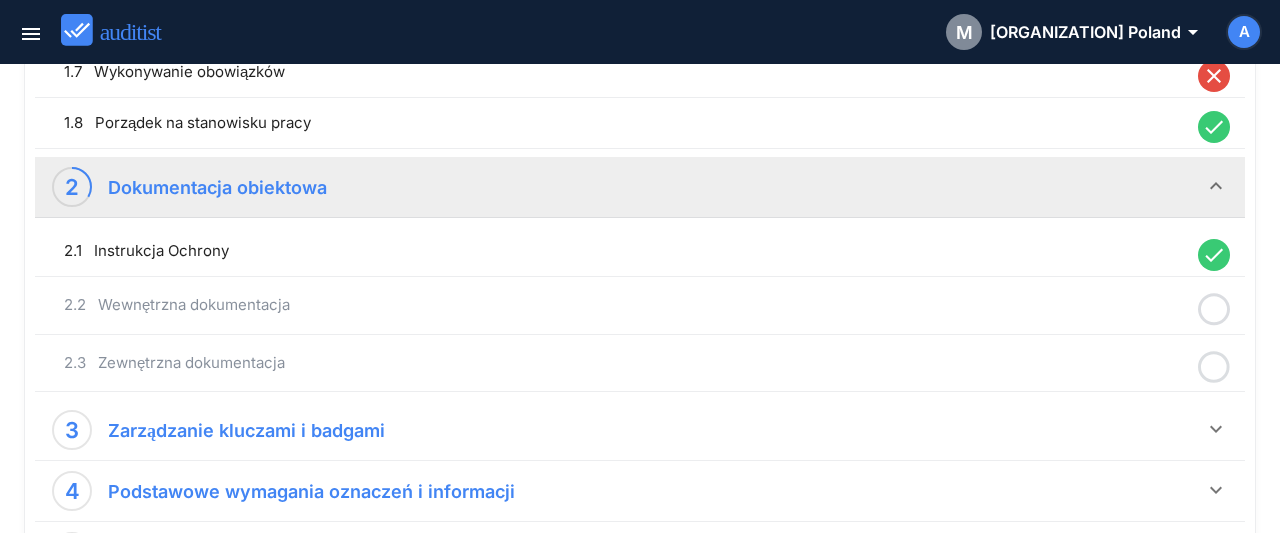 click 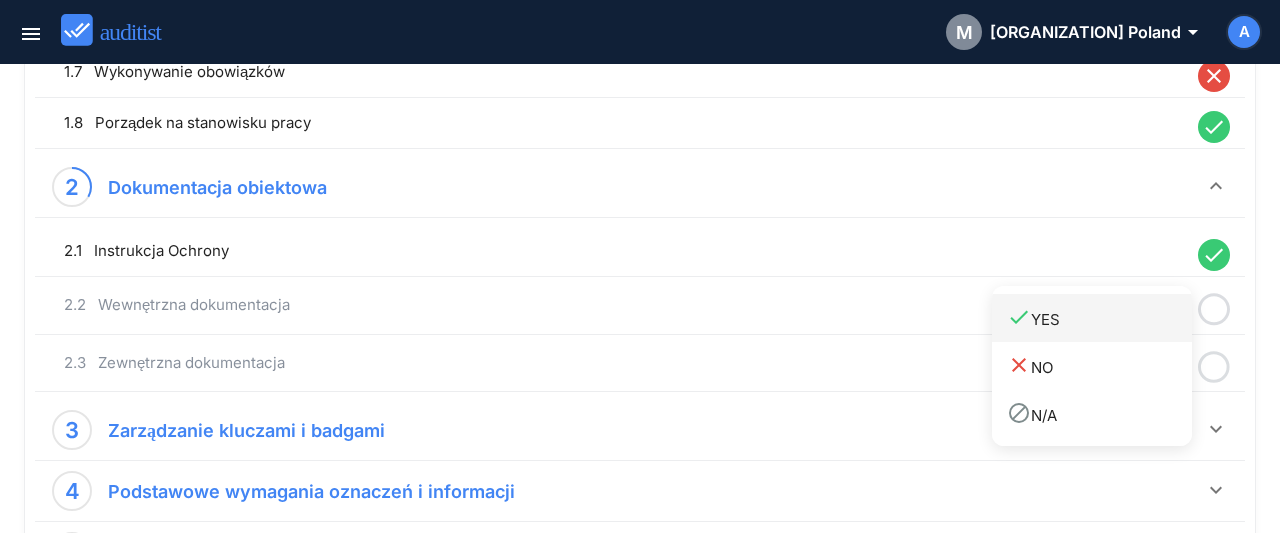 click on "done
YES" at bounding box center (1099, 318) 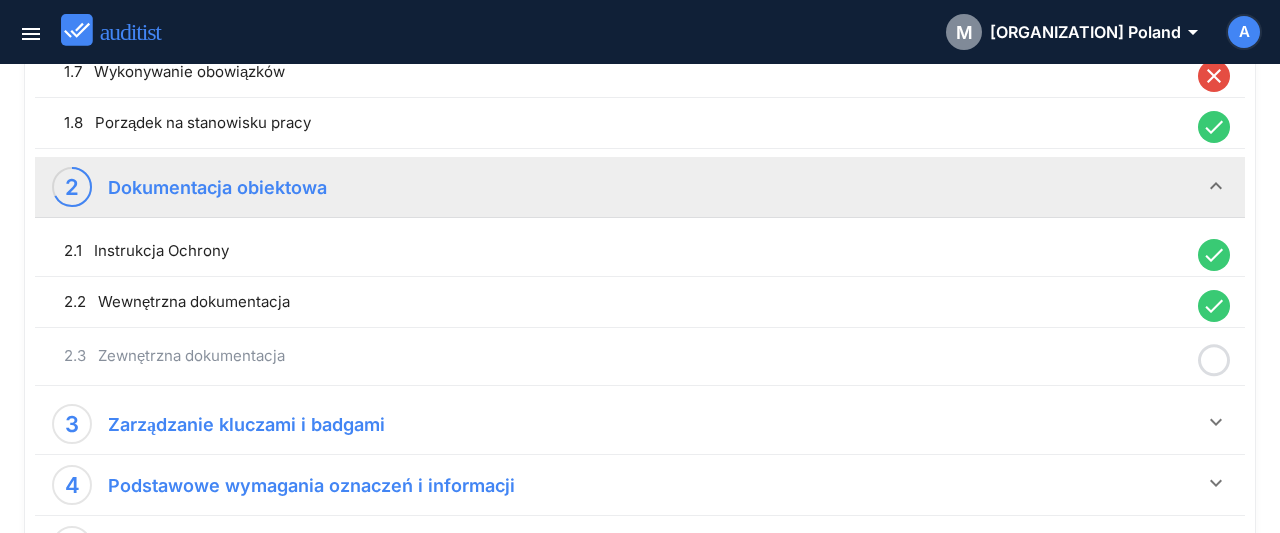 click 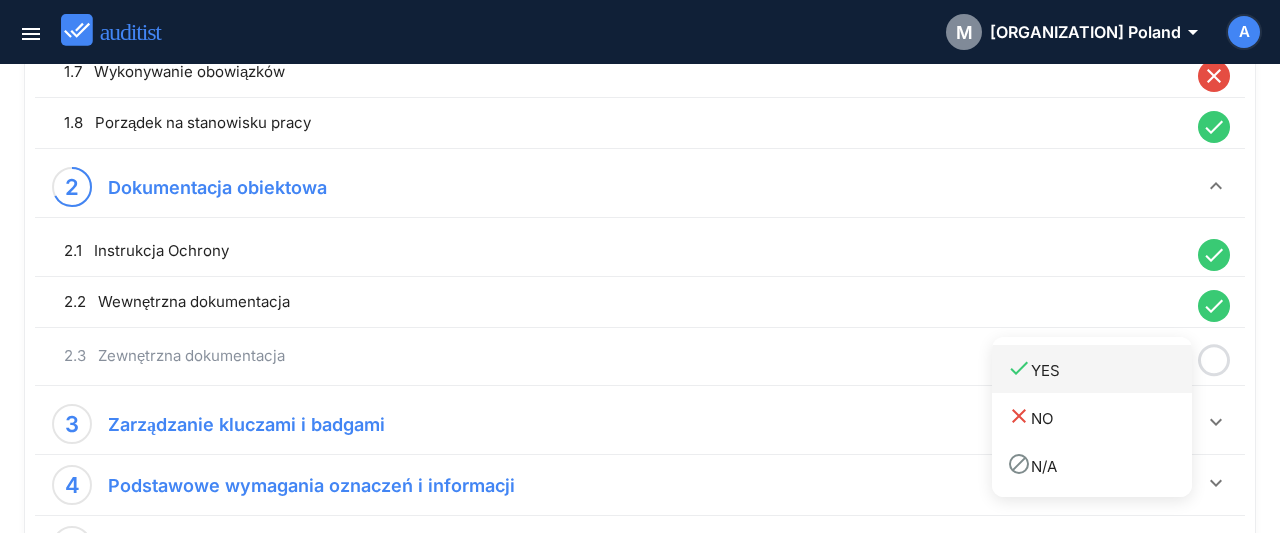 click on "done
YES" at bounding box center [1099, 369] 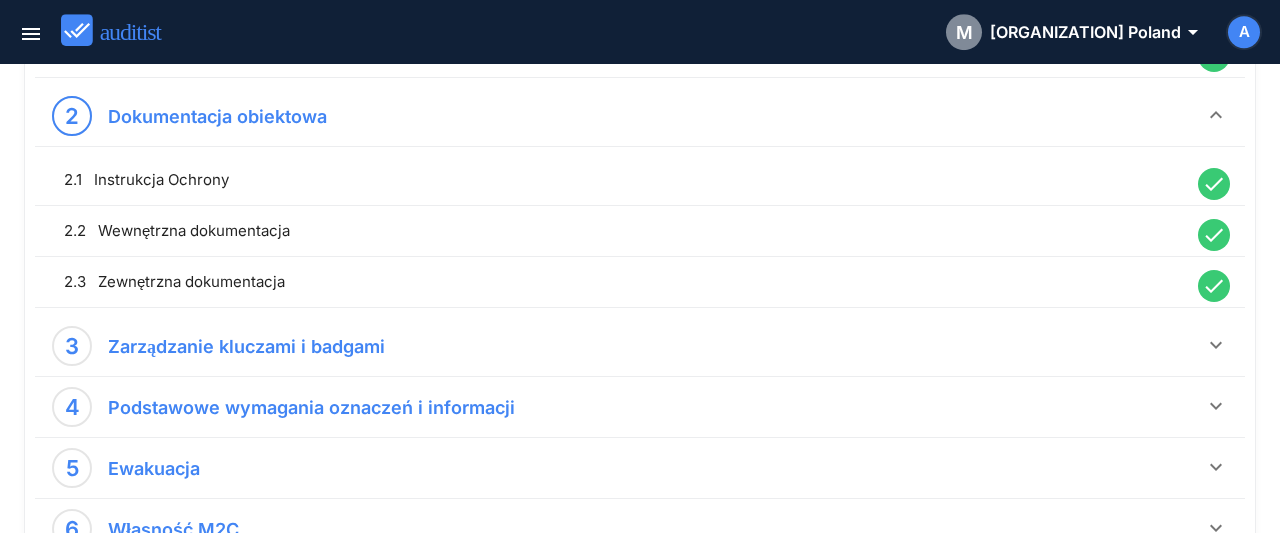 scroll, scrollTop: 728, scrollLeft: 0, axis: vertical 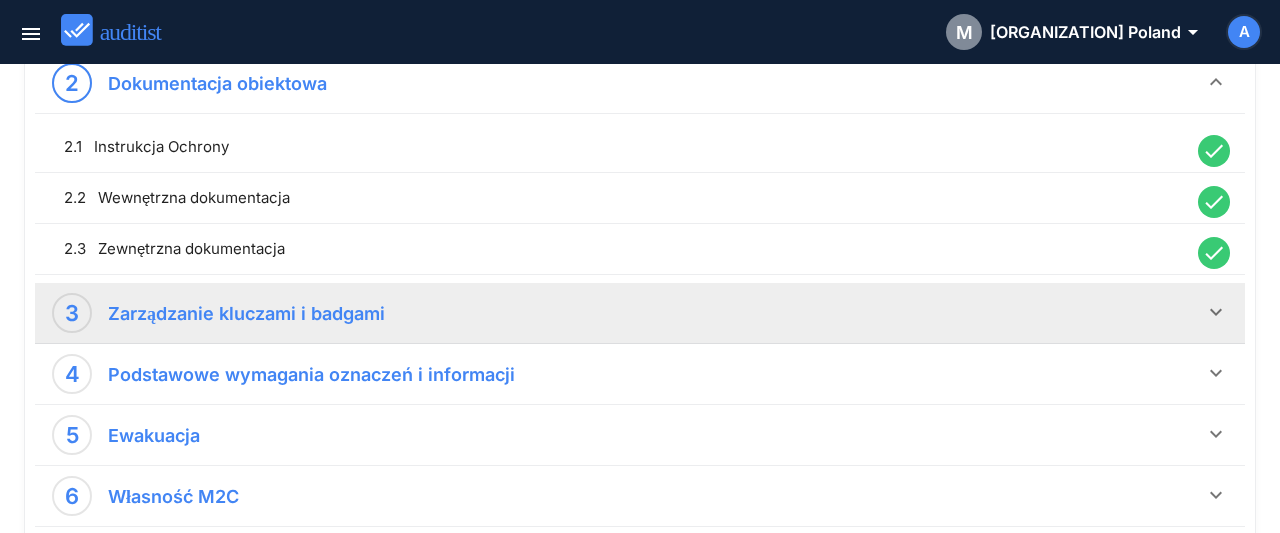 click on "3
Zarządzanie kluczami i badgami" at bounding box center (628, 313) 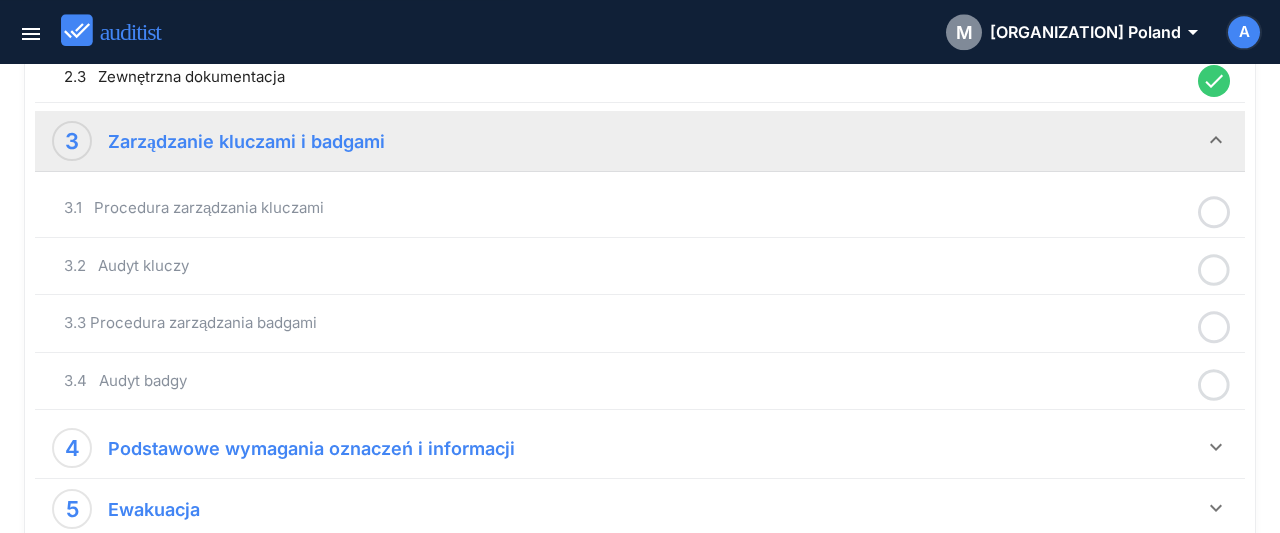 scroll, scrollTop: 936, scrollLeft: 0, axis: vertical 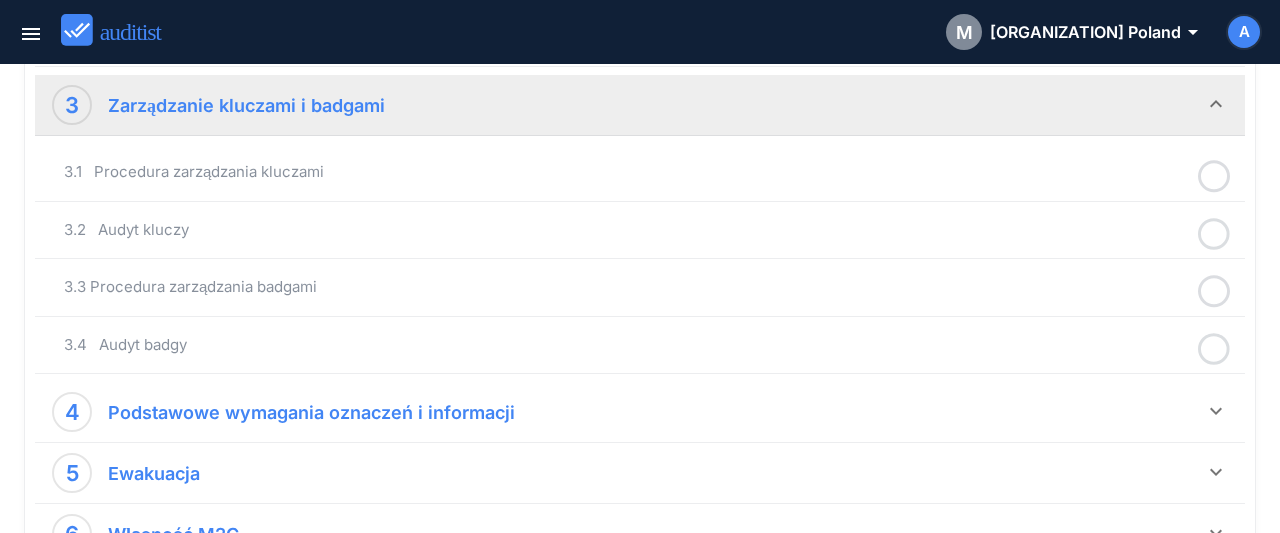 click 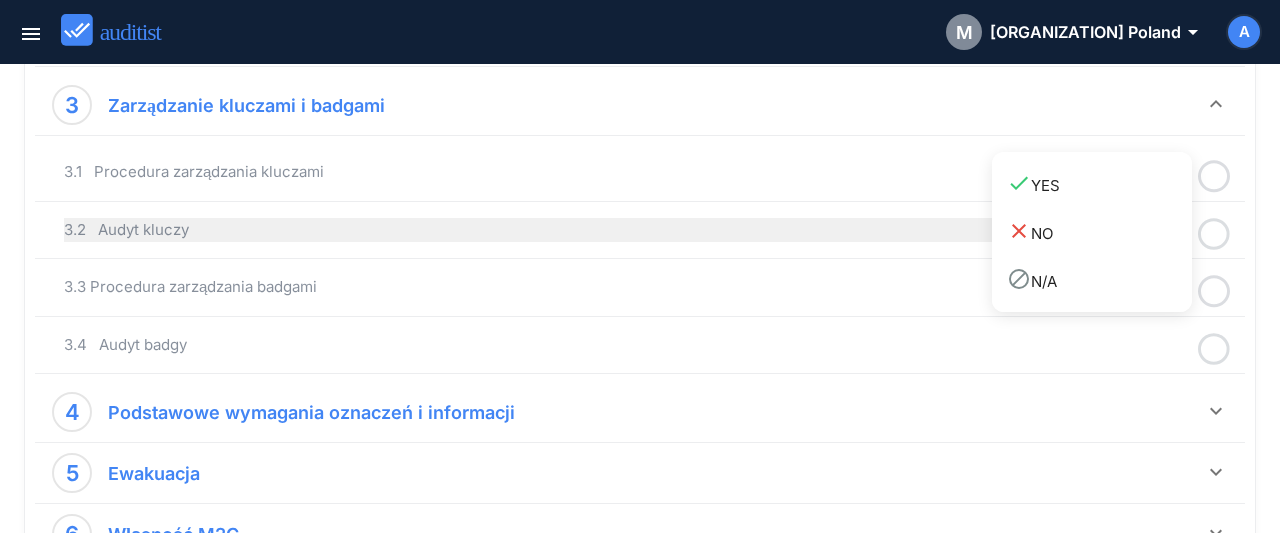 drag, startPoint x: 1113, startPoint y: 197, endPoint x: 1145, endPoint y: 213, distance: 35.77709 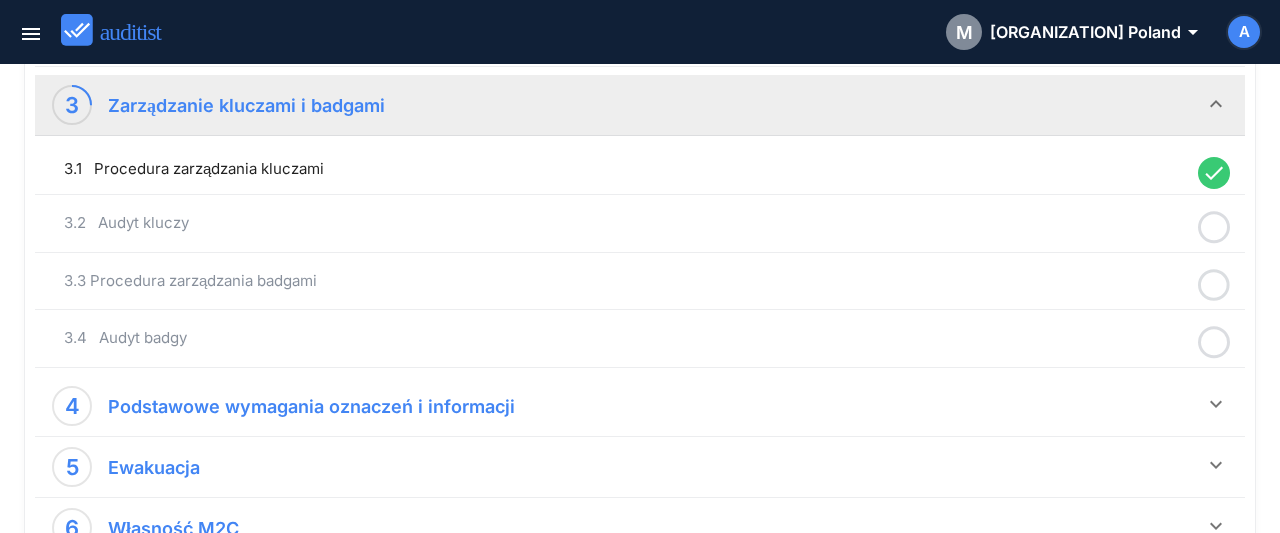 click 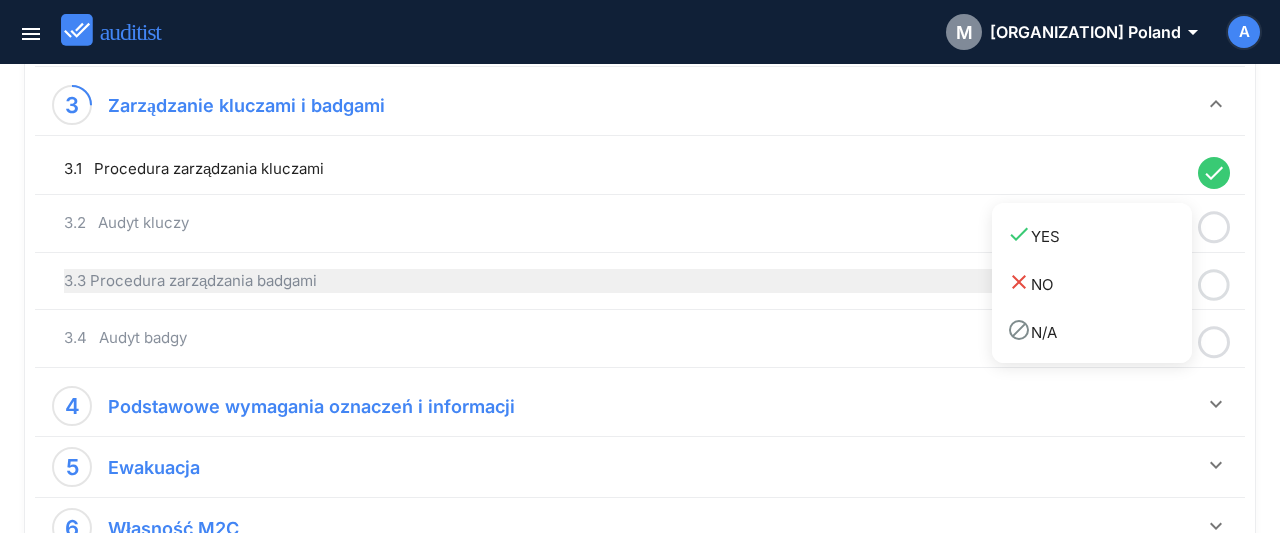 drag, startPoint x: 1113, startPoint y: 238, endPoint x: 1173, endPoint y: 260, distance: 63.90618 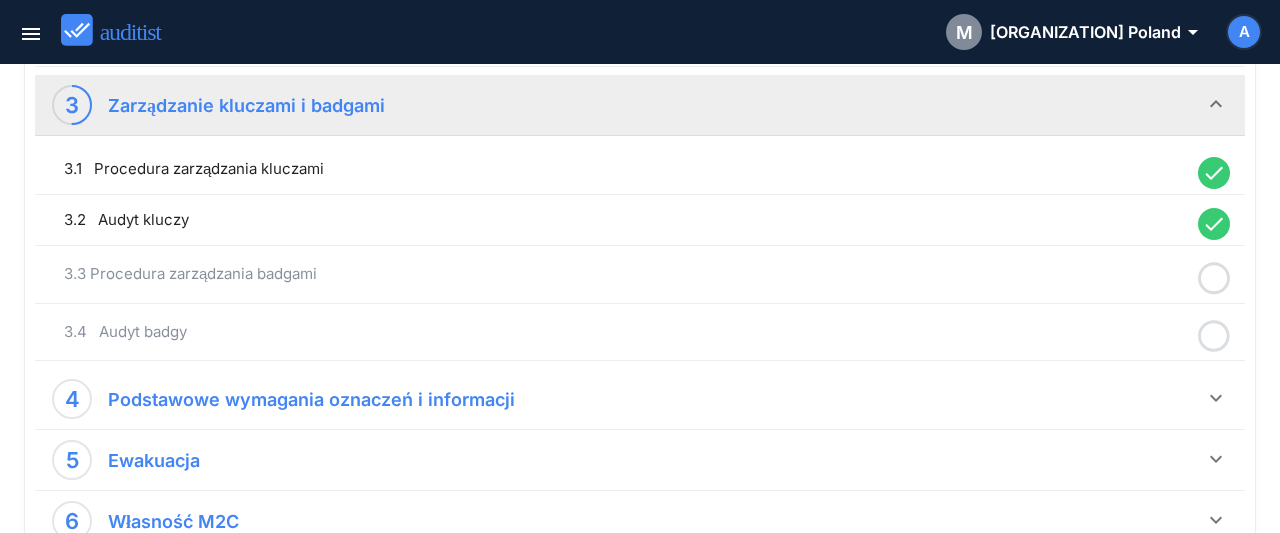 click 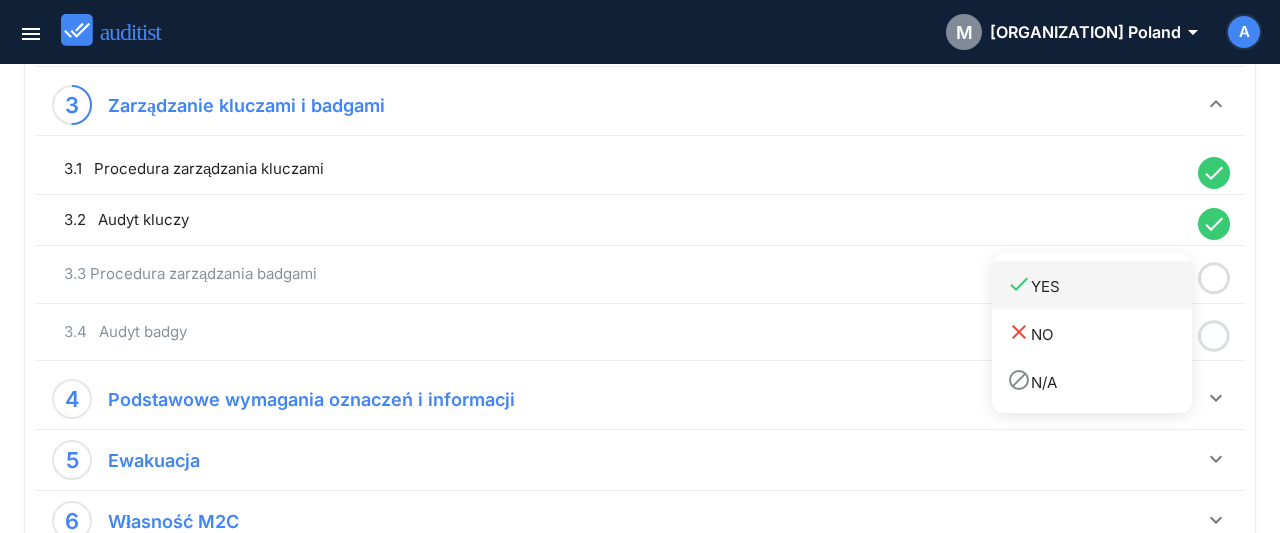 drag, startPoint x: 1135, startPoint y: 285, endPoint x: 1177, endPoint y: 309, distance: 48.373547 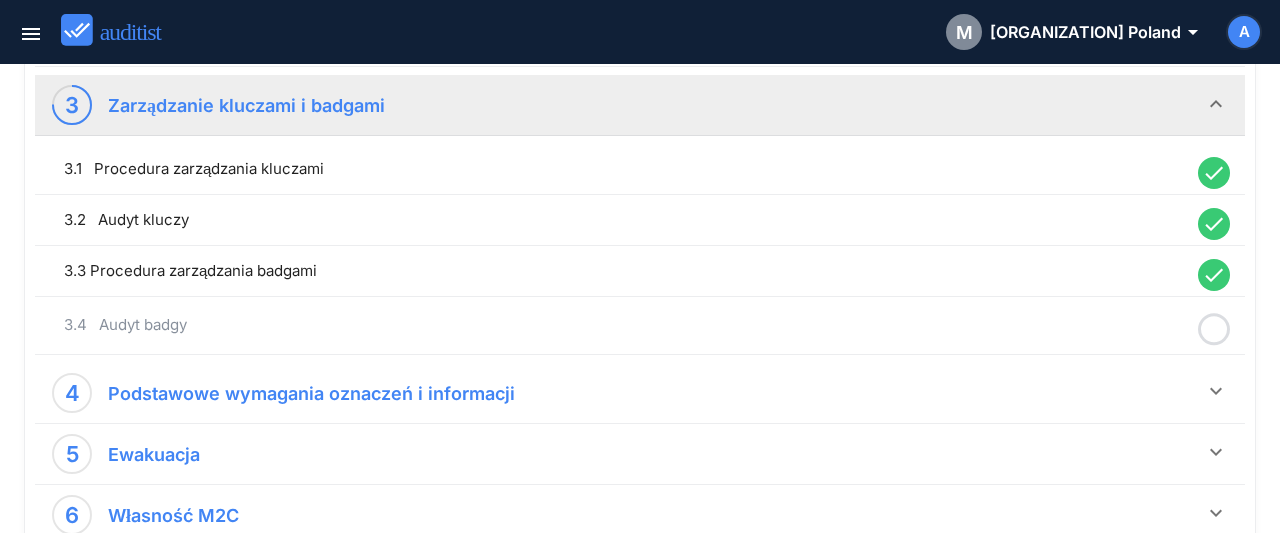 click 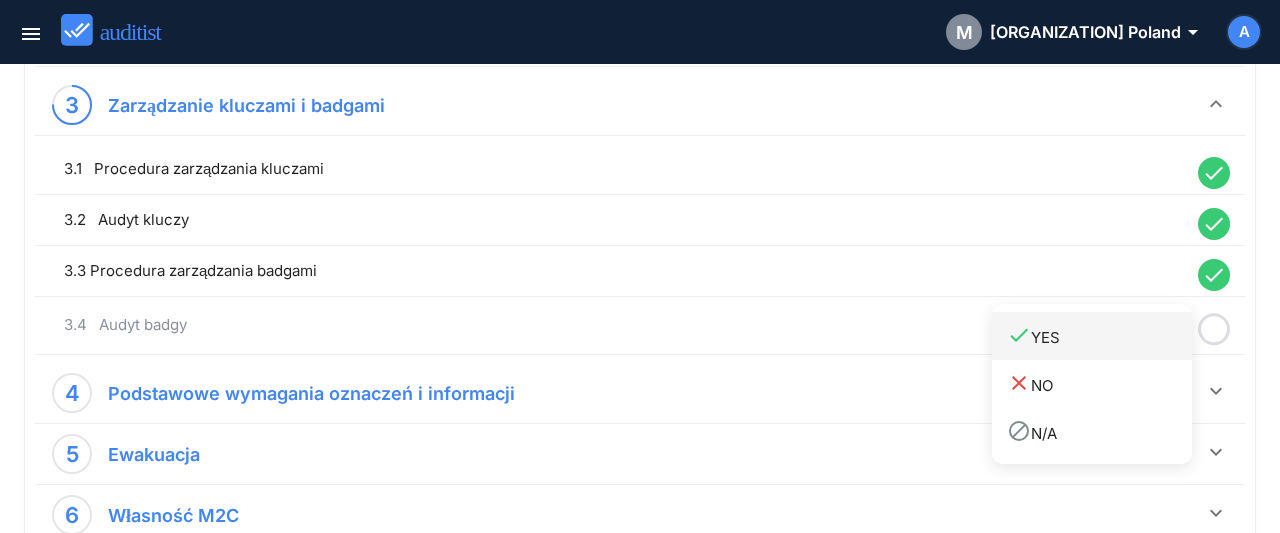 click on "done
YES" at bounding box center (1099, 336) 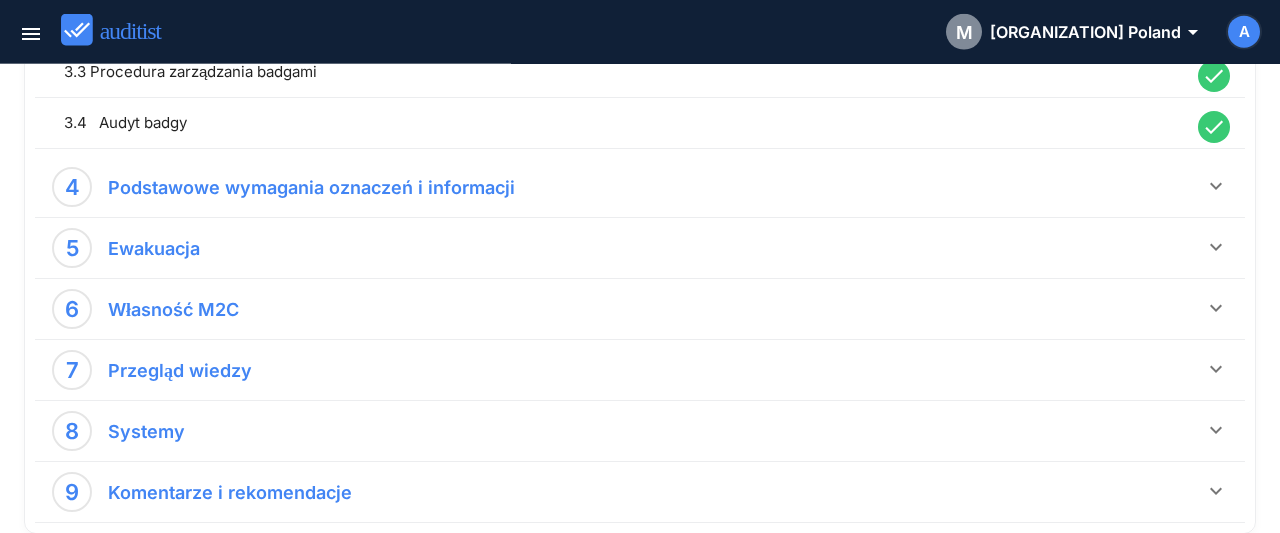 scroll, scrollTop: 1144, scrollLeft: 0, axis: vertical 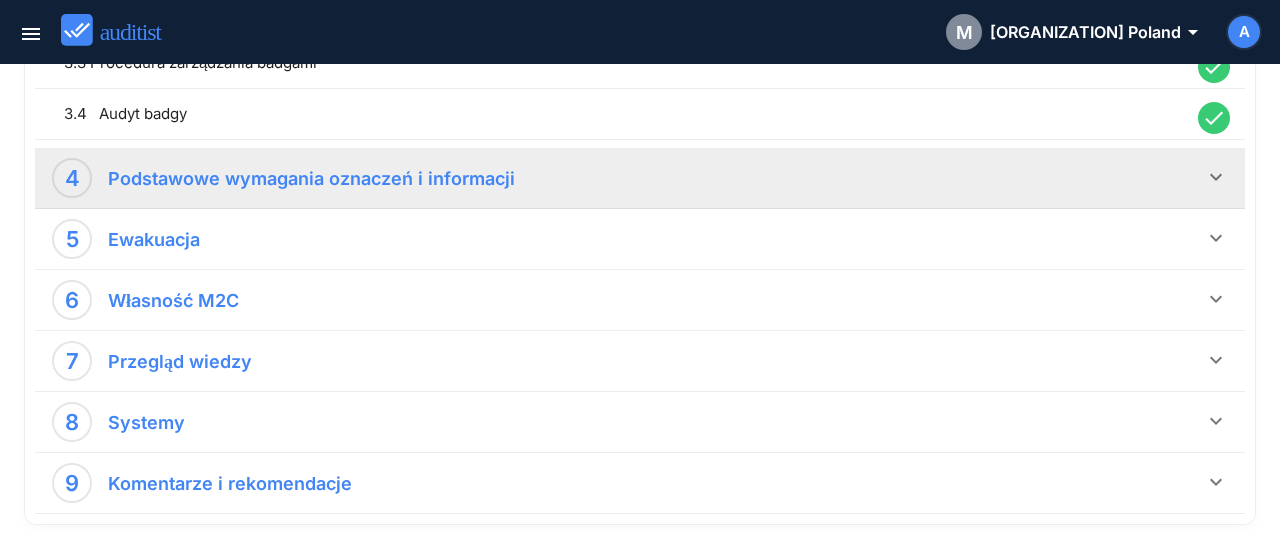 click on "keyboard_arrow_down" at bounding box center (1216, 177) 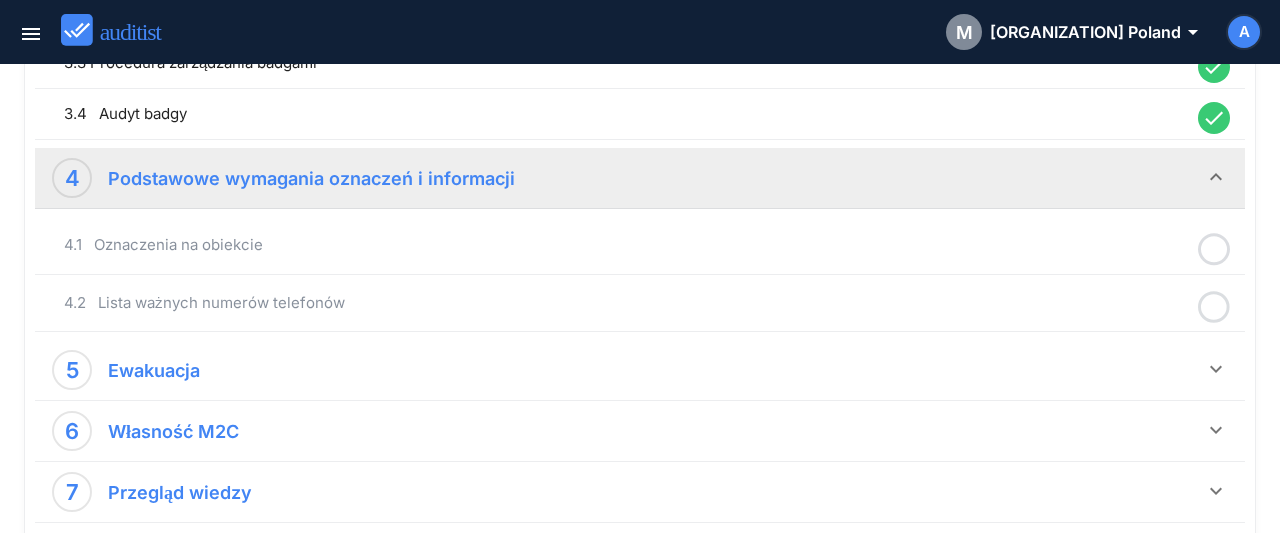 click 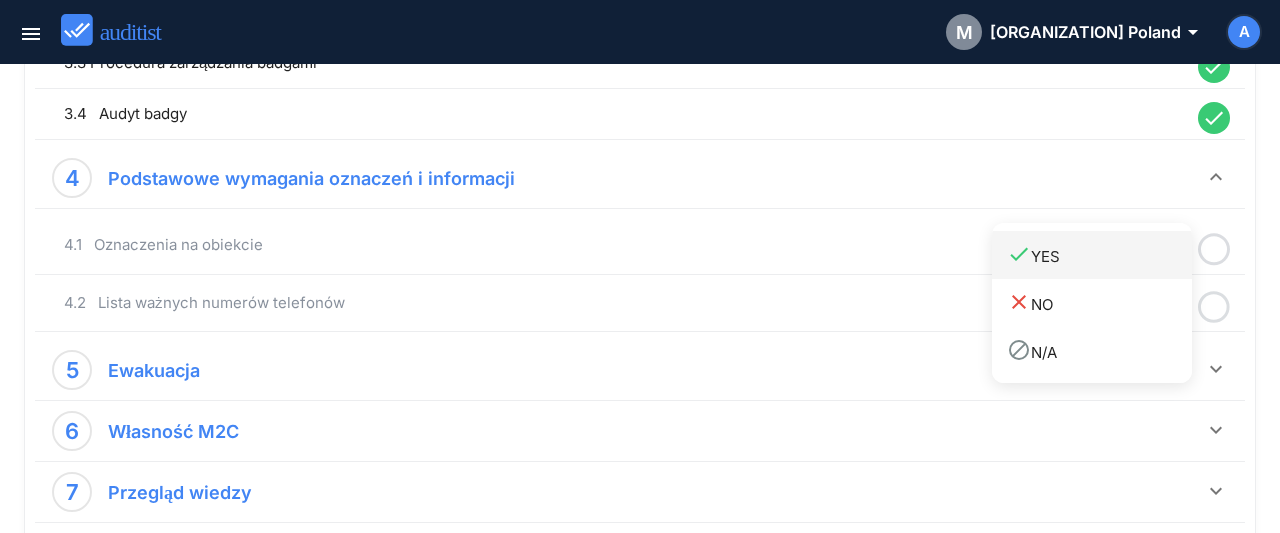 click on "done
YES" at bounding box center [1099, 255] 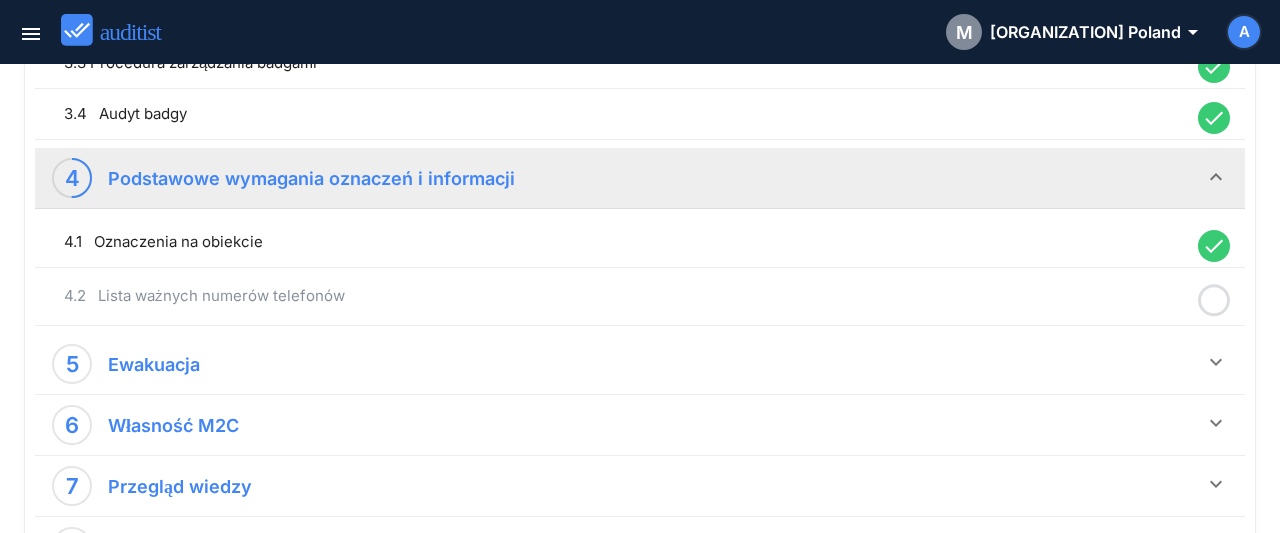 click 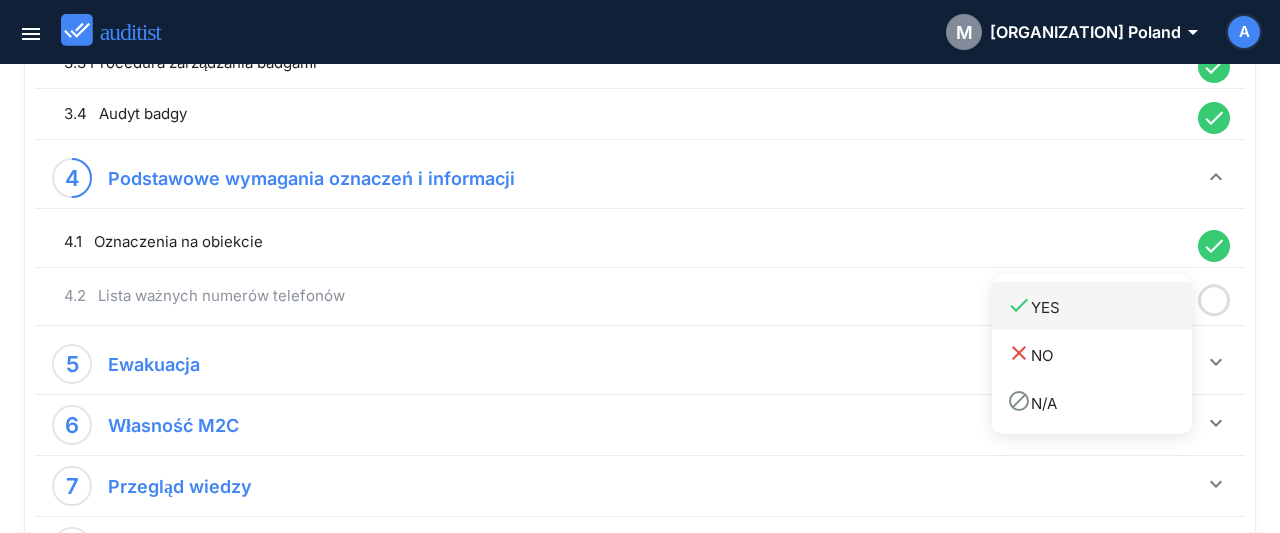 click on "done
YES" at bounding box center (1099, 306) 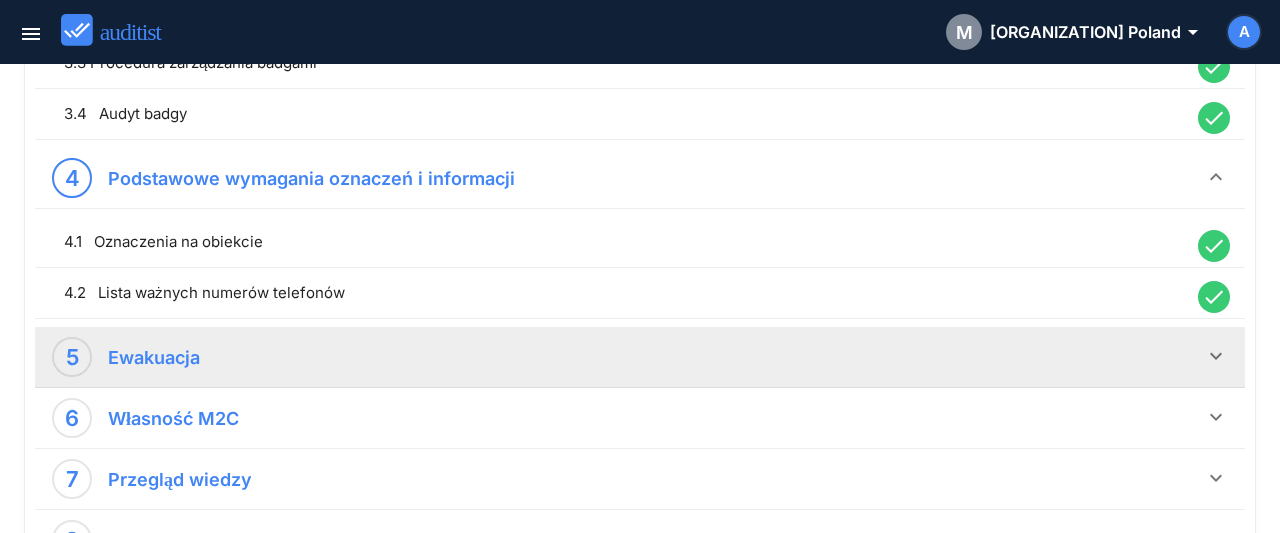 click on "5
Ewakuacja" at bounding box center (628, 357) 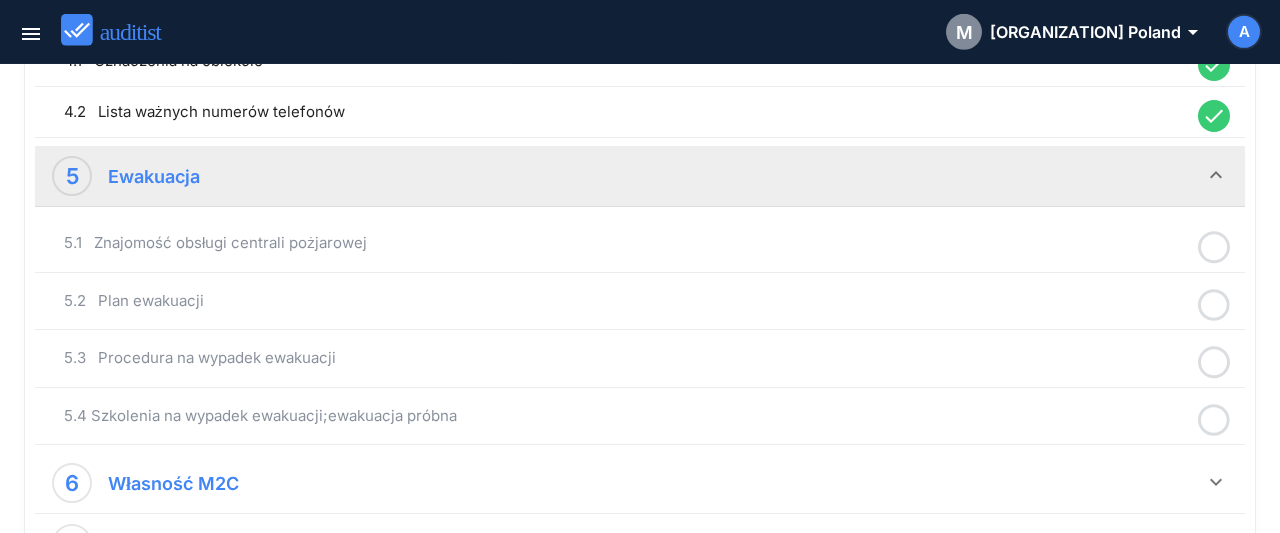 scroll, scrollTop: 1352, scrollLeft: 0, axis: vertical 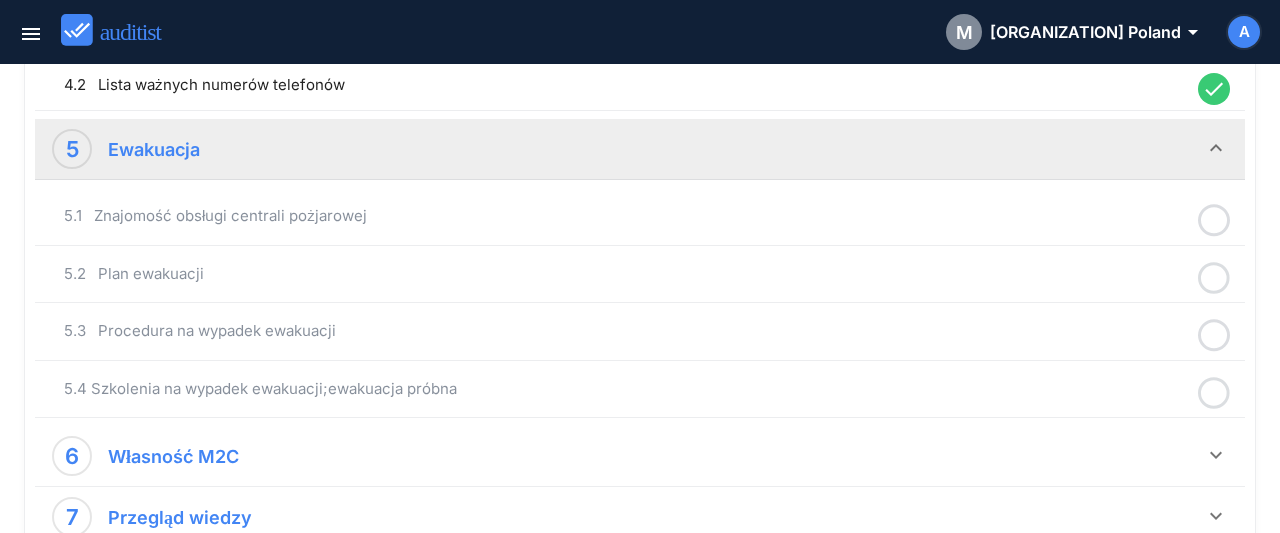 click 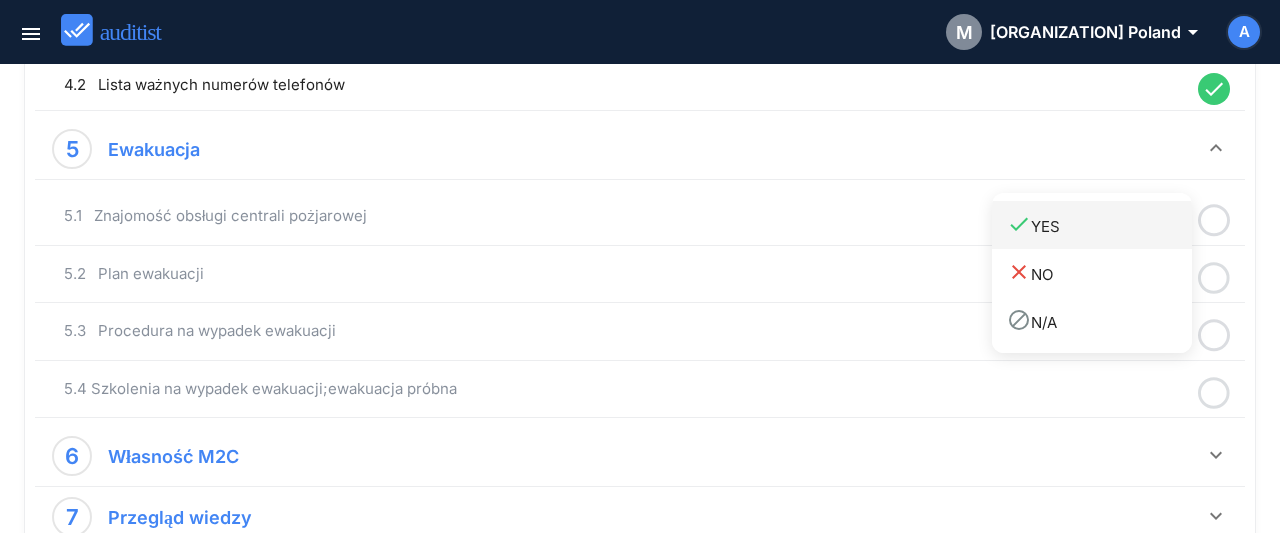 click on "done
YES" at bounding box center (1099, 225) 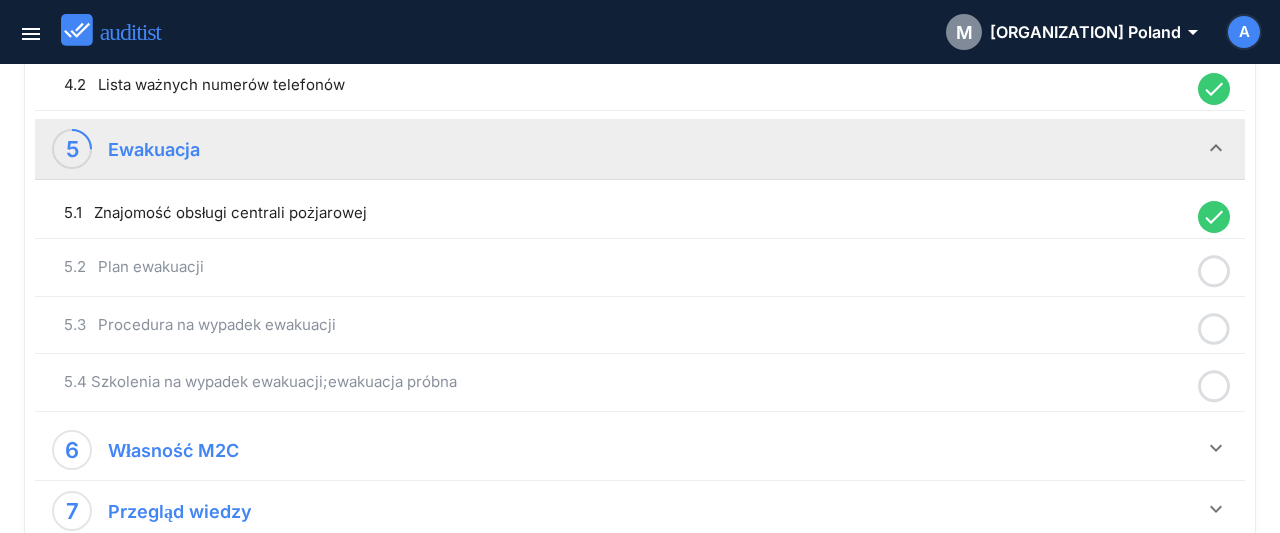 click 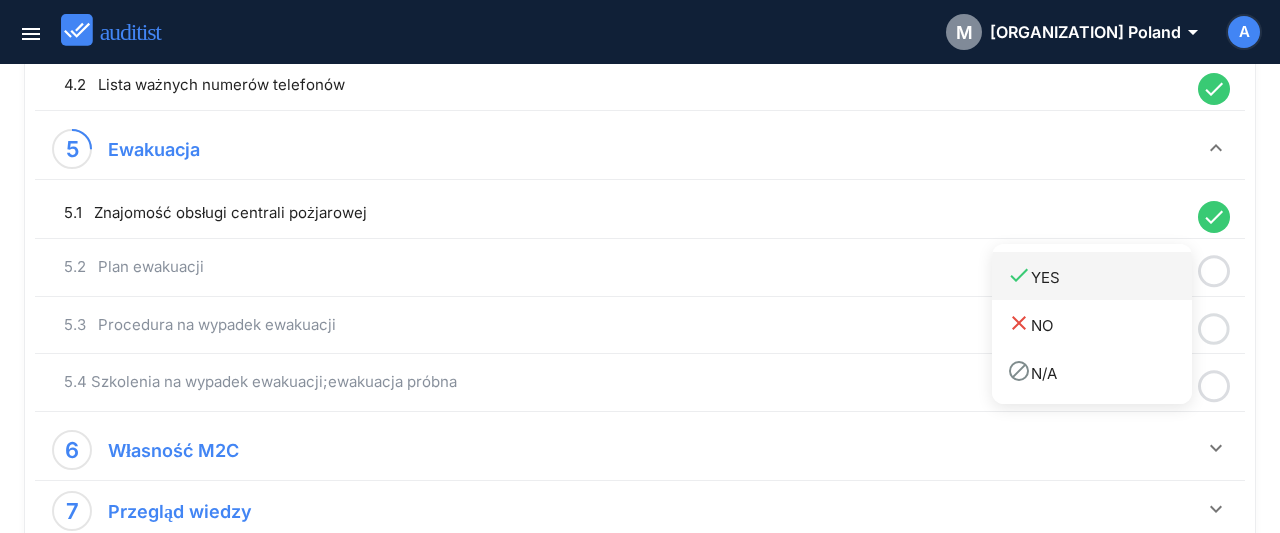 click on "done
YES" at bounding box center (1092, 276) 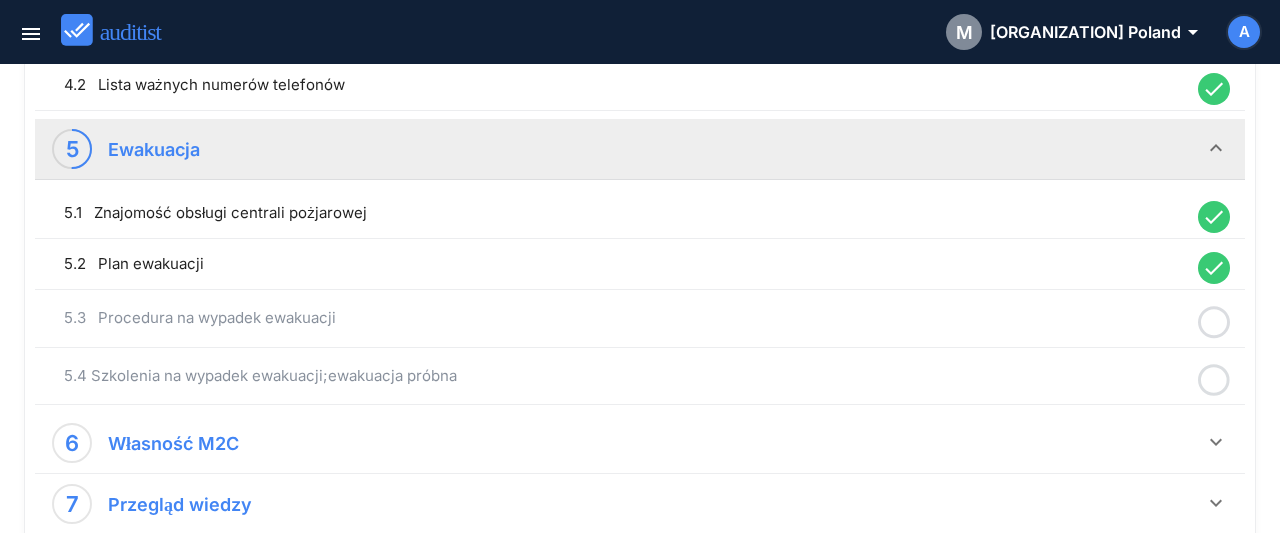 click 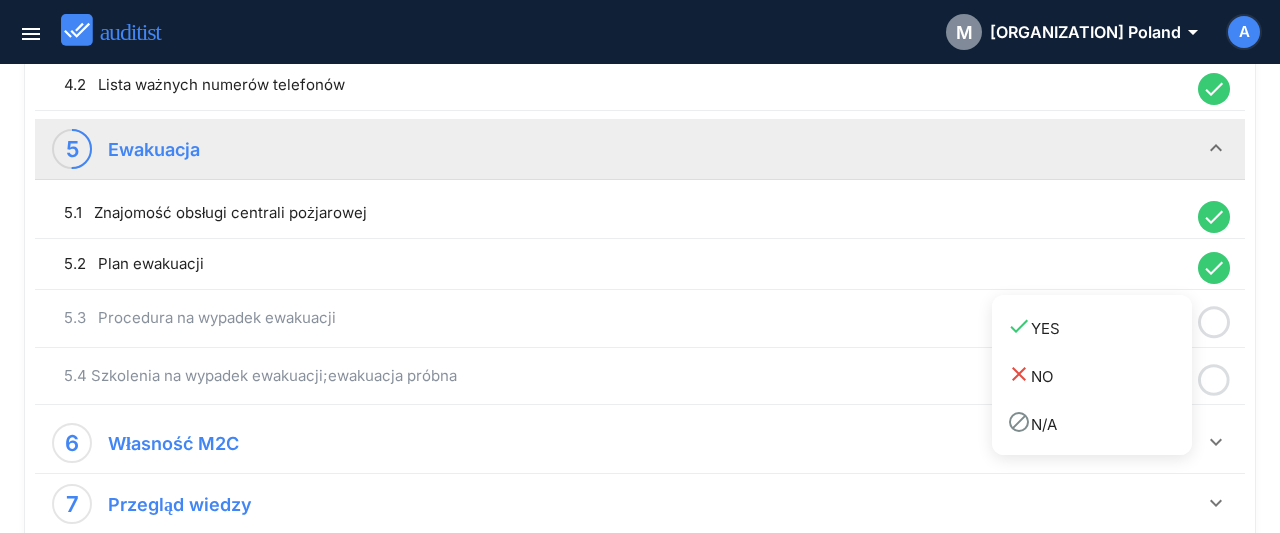 click 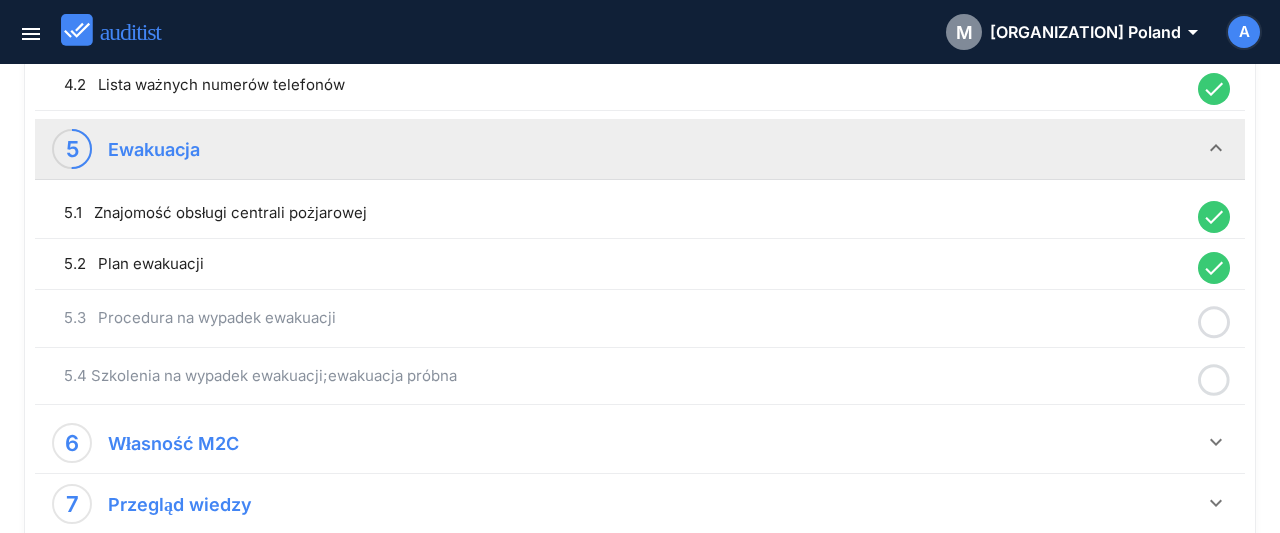click 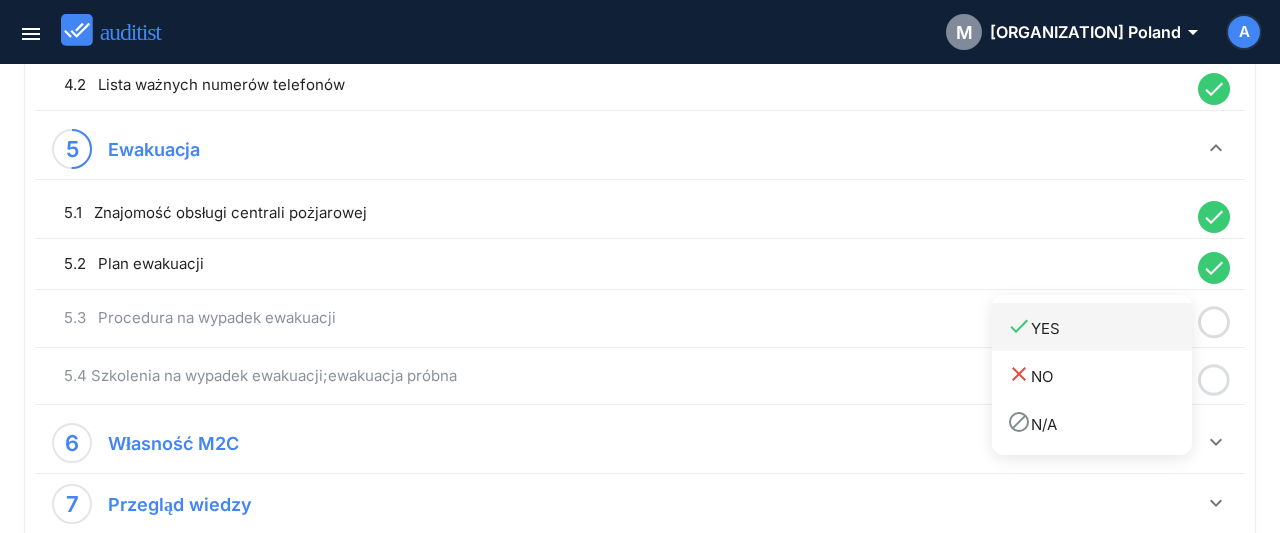 click on "done
YES" at bounding box center [1099, 327] 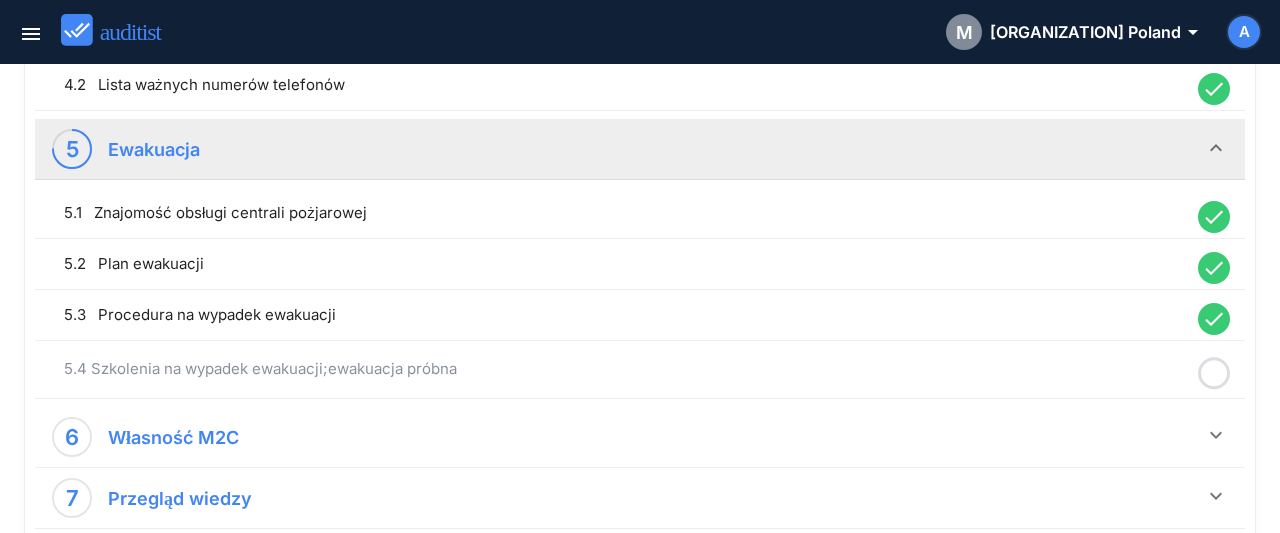 drag, startPoint x: 1219, startPoint y: 370, endPoint x: 1189, endPoint y: 373, distance: 30.149628 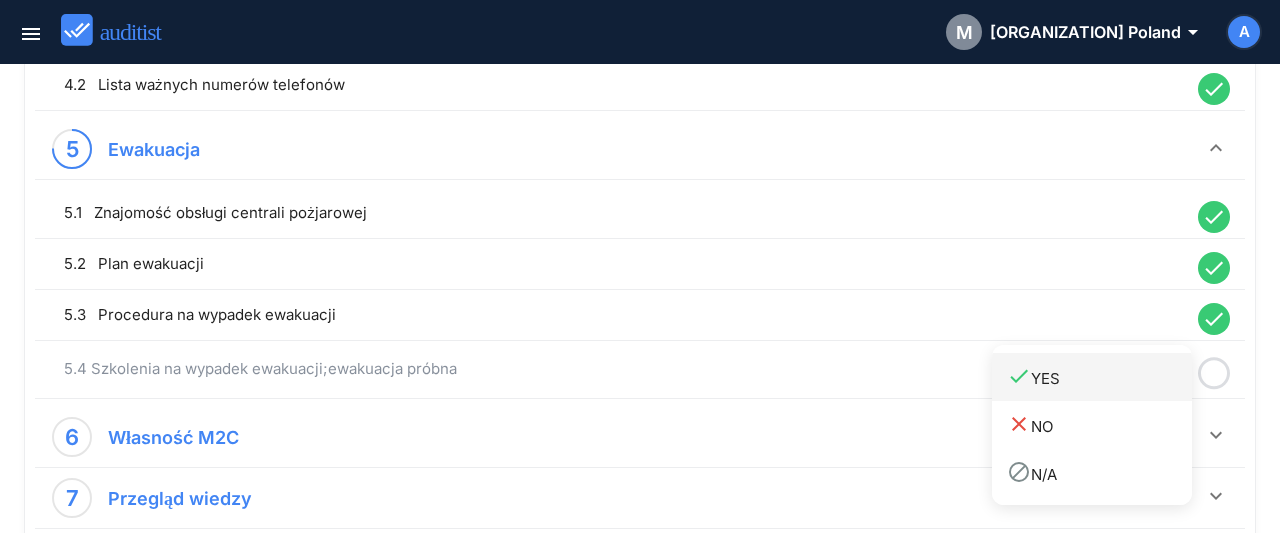 click on "done
YES" at bounding box center (1099, 377) 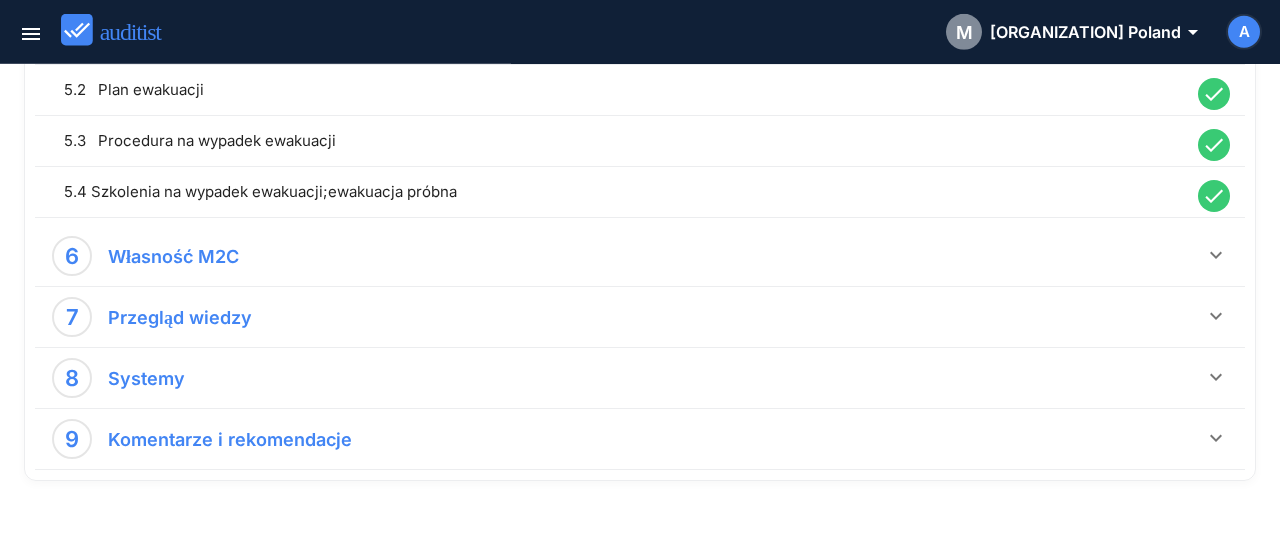 scroll, scrollTop: 1560, scrollLeft: 0, axis: vertical 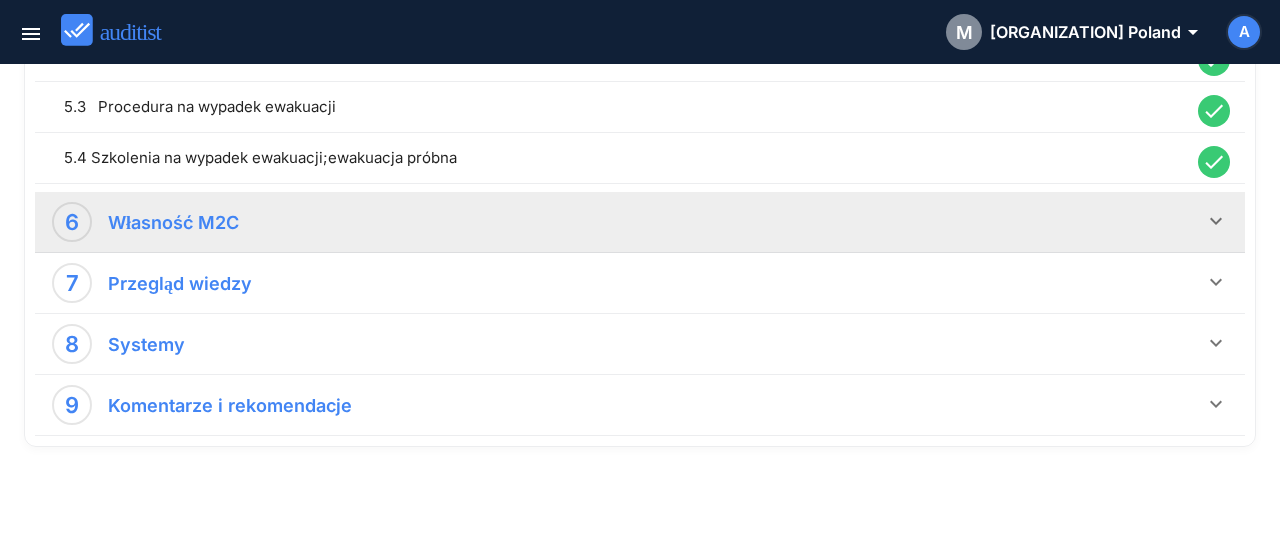 click on "keyboard_arrow_down" at bounding box center (1216, 221) 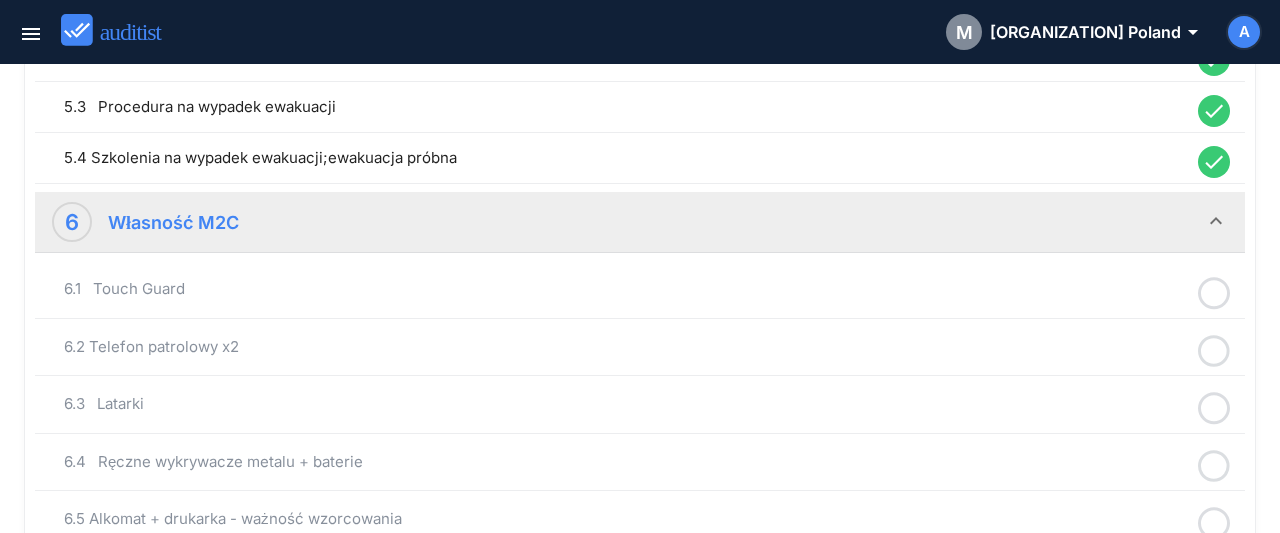 click 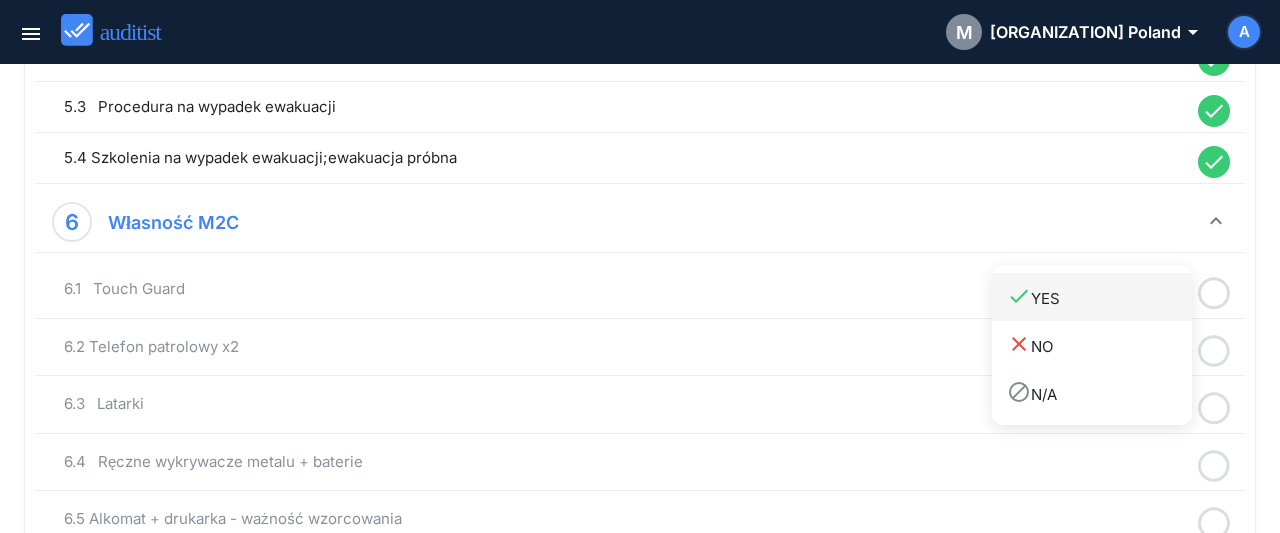 click on "done
YES" at bounding box center [1099, 297] 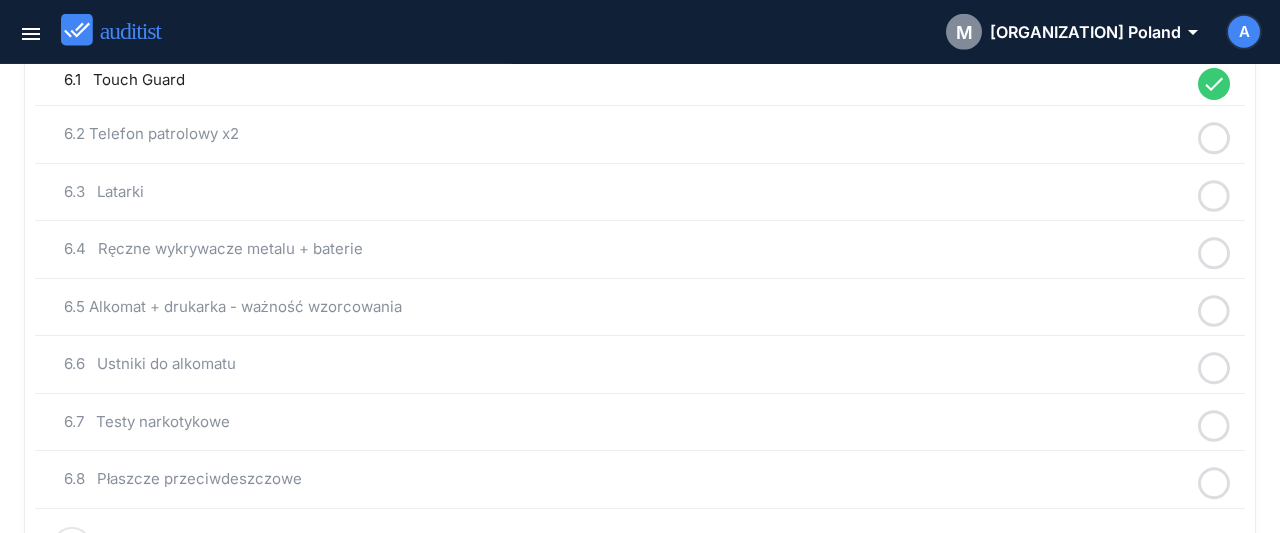 scroll, scrollTop: 1768, scrollLeft: 0, axis: vertical 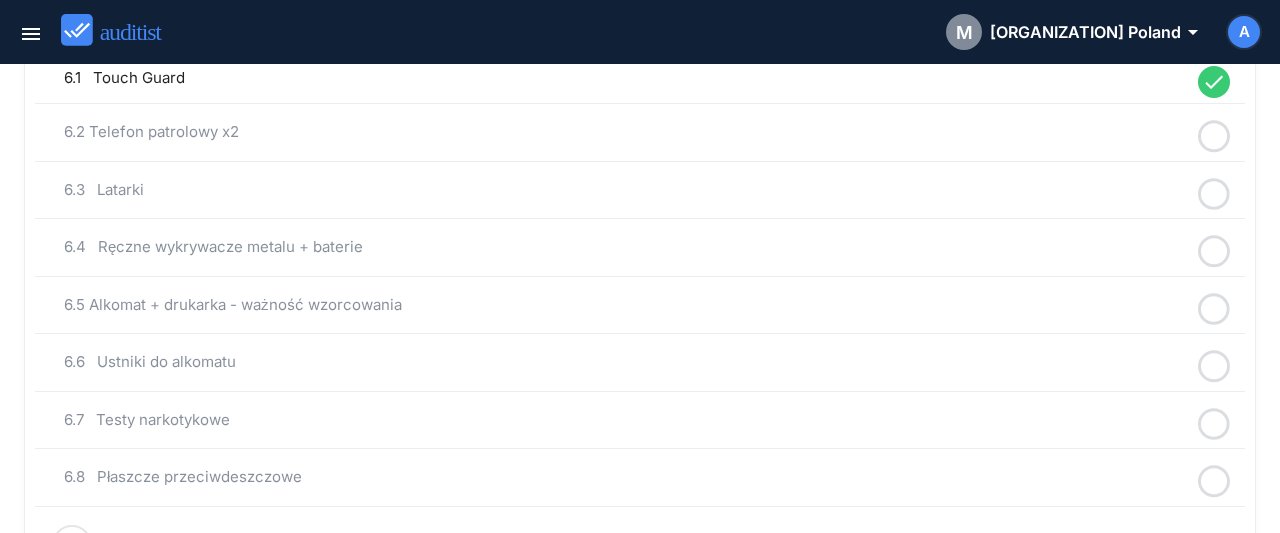 click 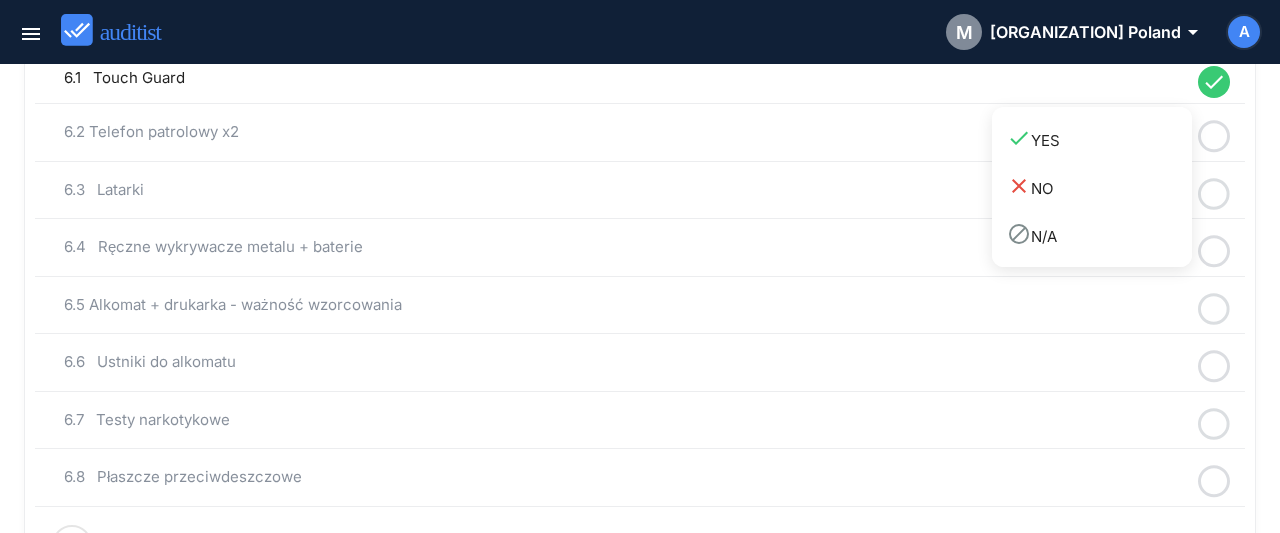 drag, startPoint x: 1132, startPoint y: 143, endPoint x: 1212, endPoint y: 189, distance: 92.28217 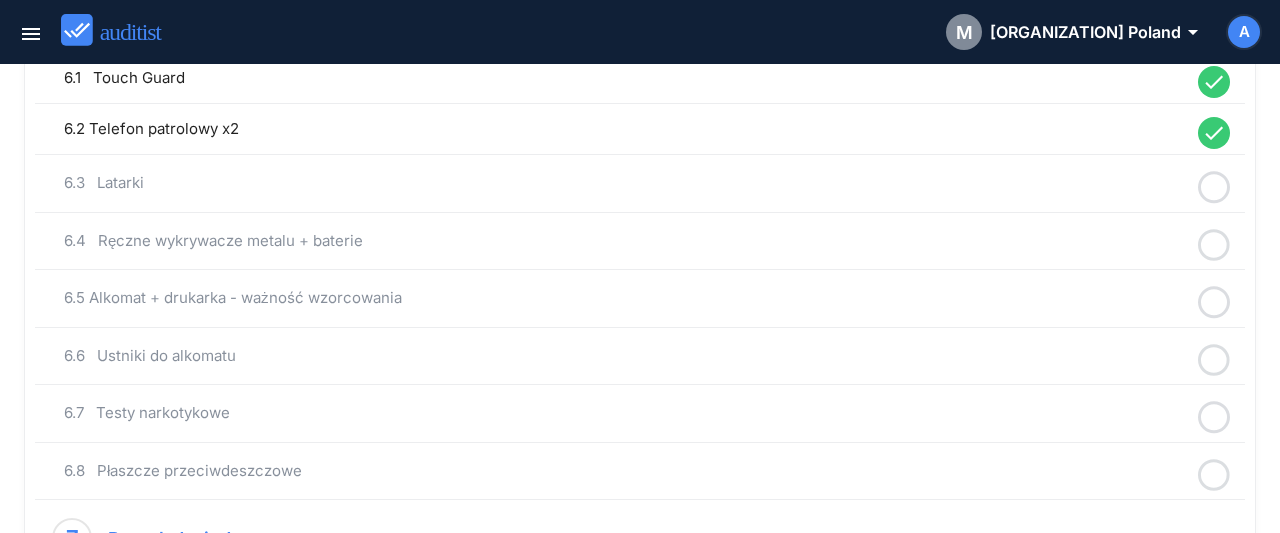 click 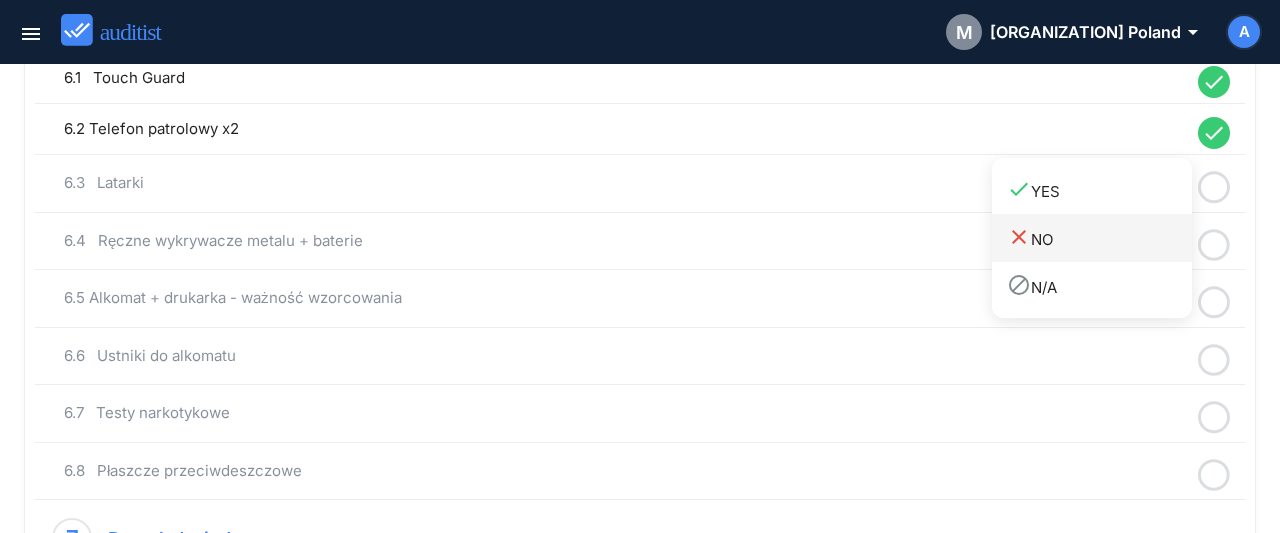 click on "done
YES" at bounding box center [1099, 190] 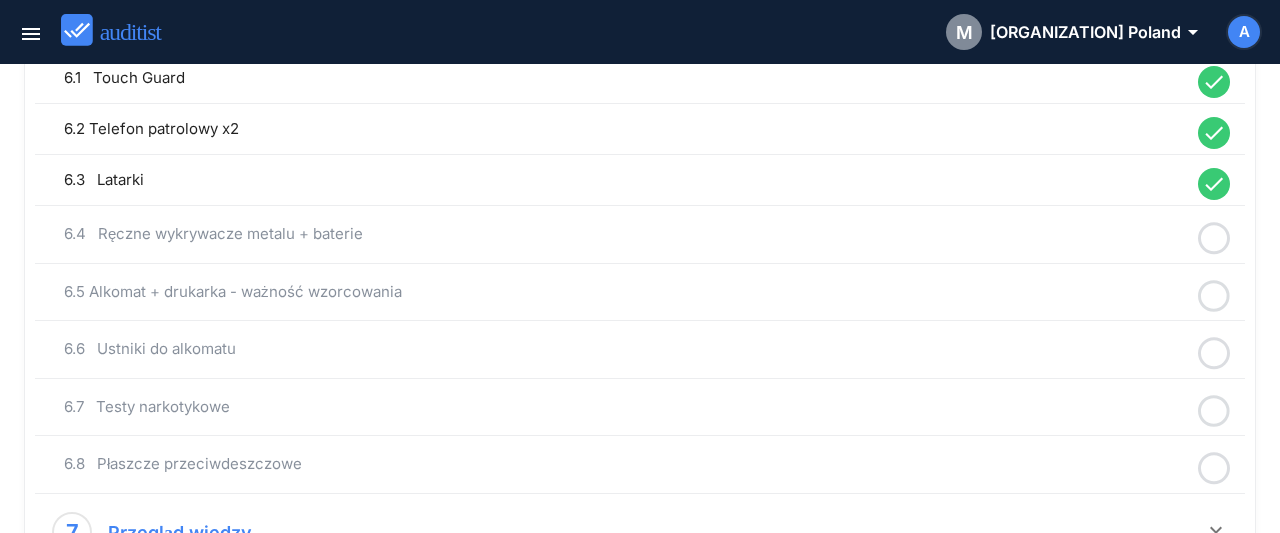 click 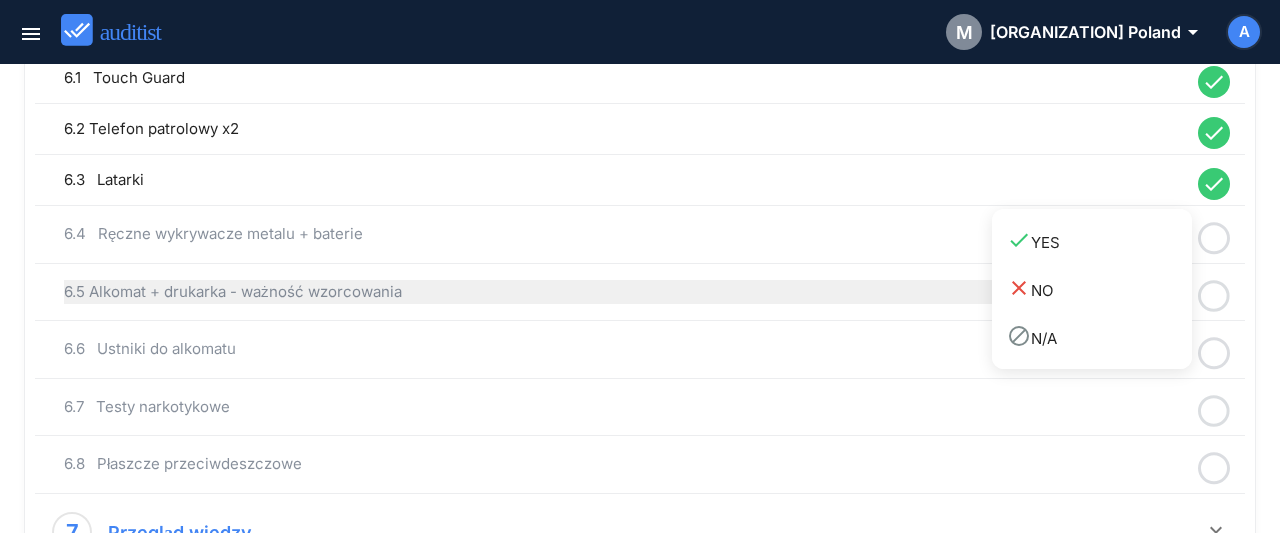 drag, startPoint x: 1127, startPoint y: 249, endPoint x: 1183, endPoint y: 274, distance: 61.326992 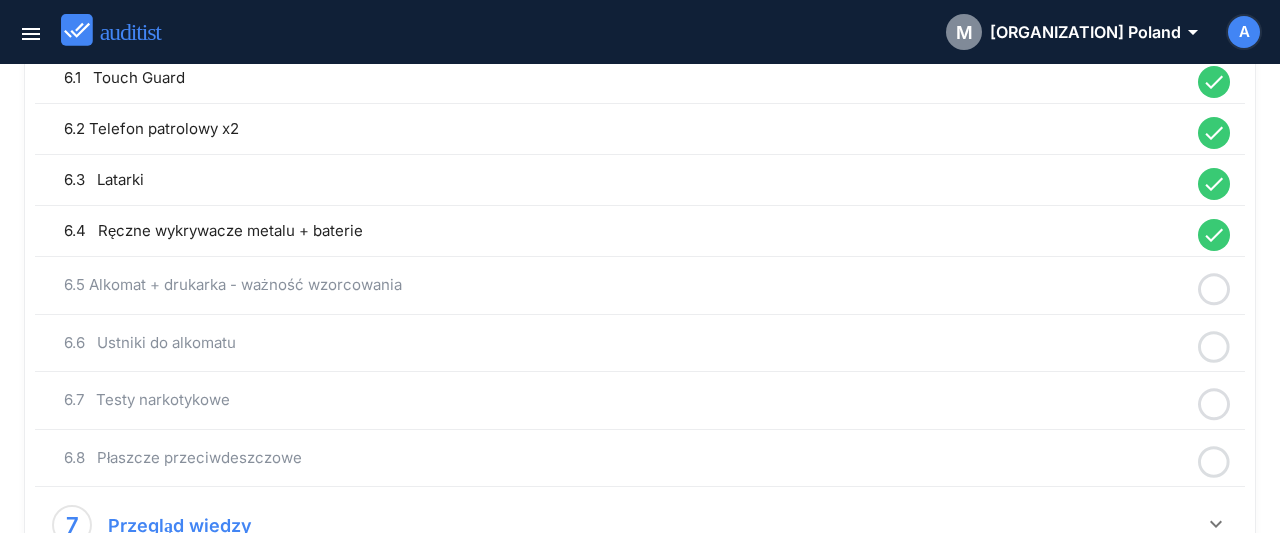 click 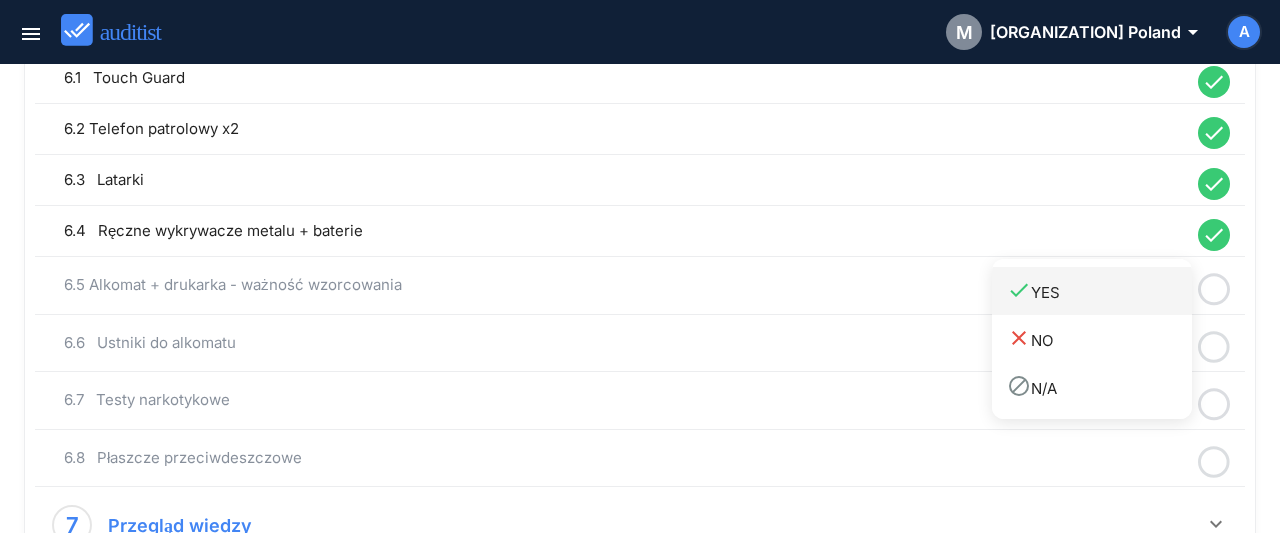 drag, startPoint x: 1147, startPoint y: 301, endPoint x: 1159, endPoint y: 307, distance: 13.416408 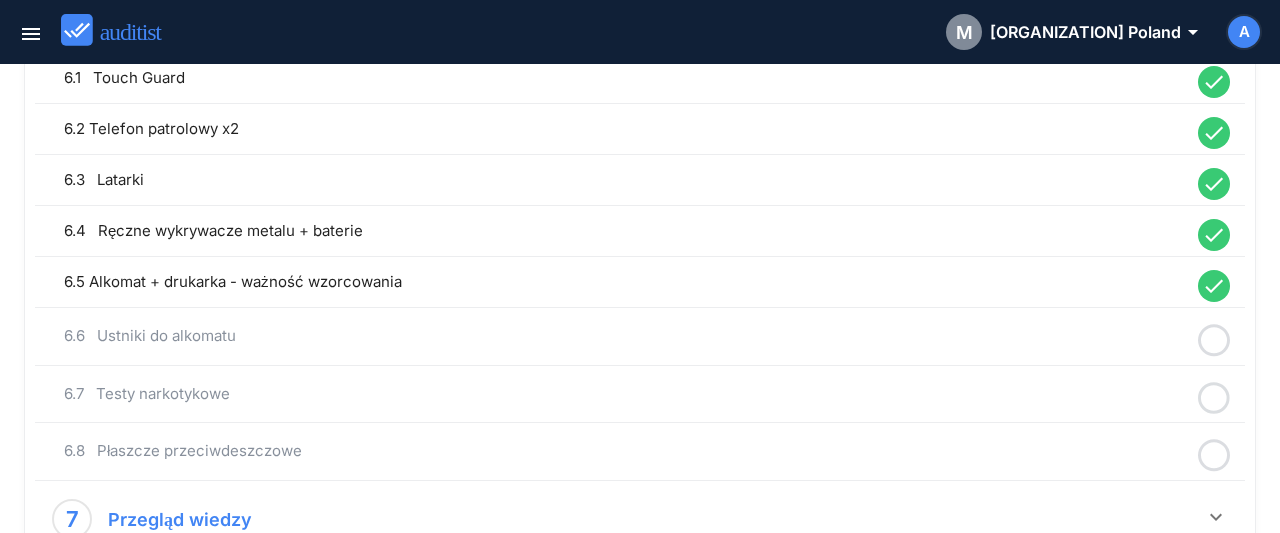 click 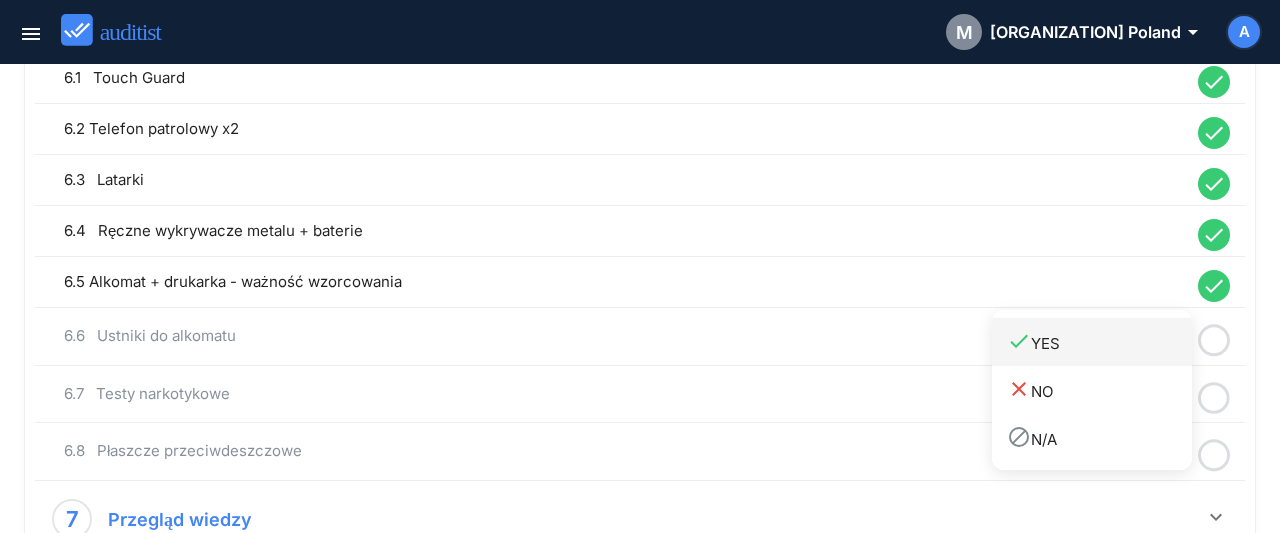 click on "done
YES" at bounding box center [1099, 342] 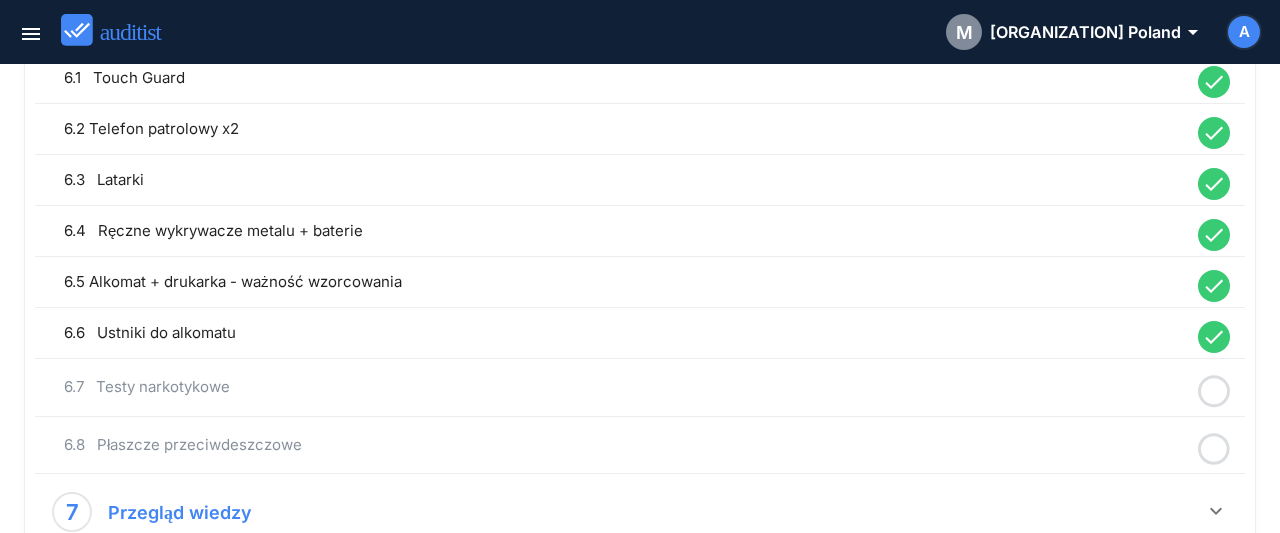 click 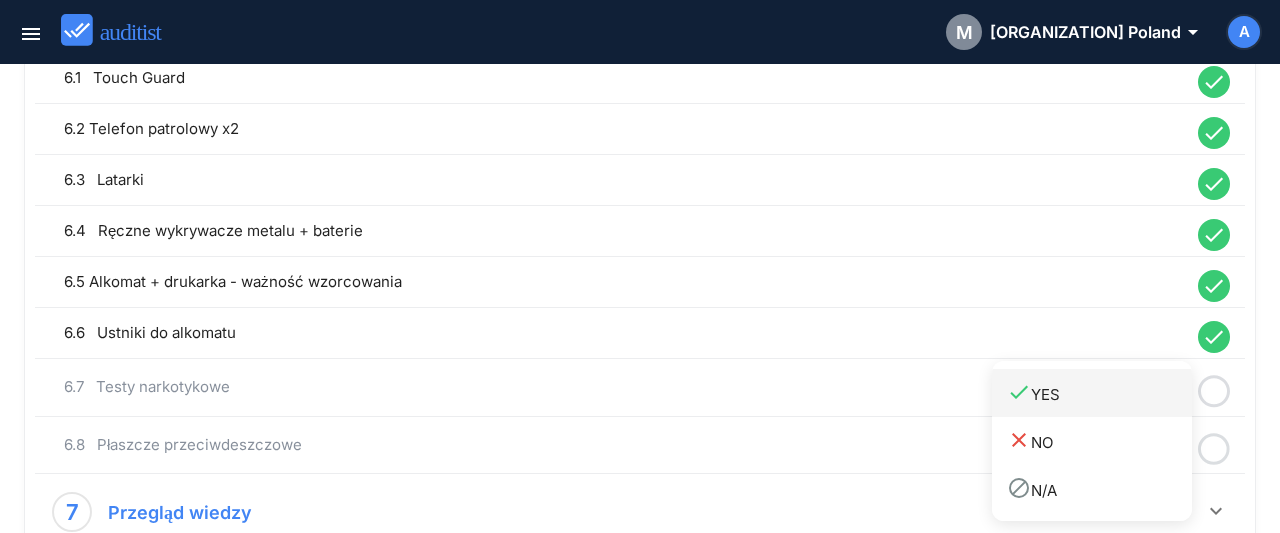 click on "done
YES" at bounding box center (1099, 393) 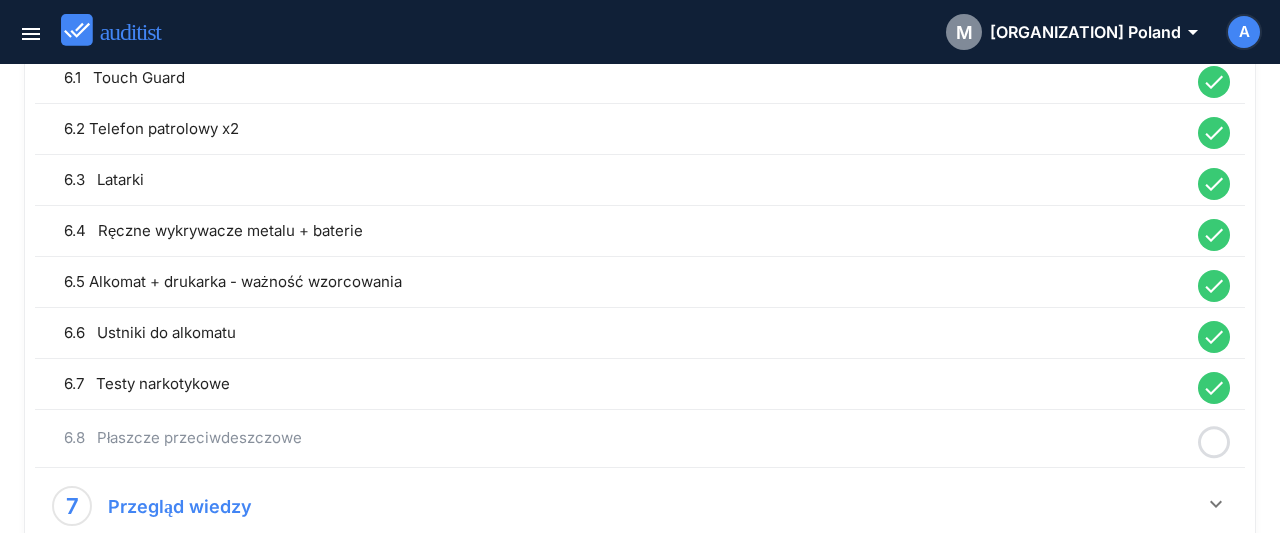 click 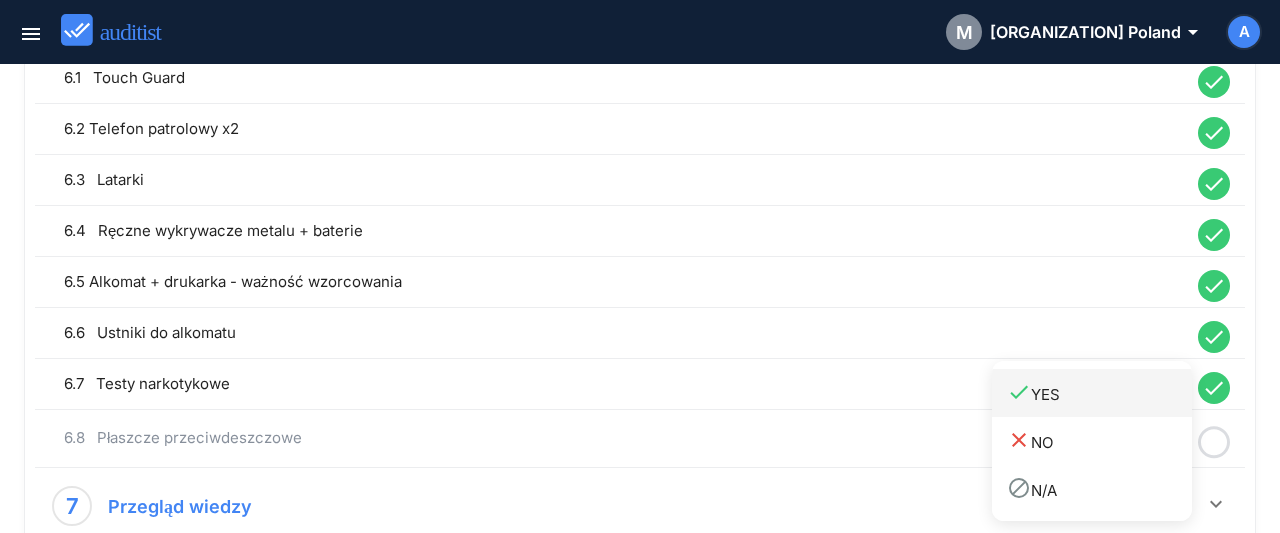 drag, startPoint x: 1101, startPoint y: 395, endPoint x: 1120, endPoint y: 409, distance: 23.600847 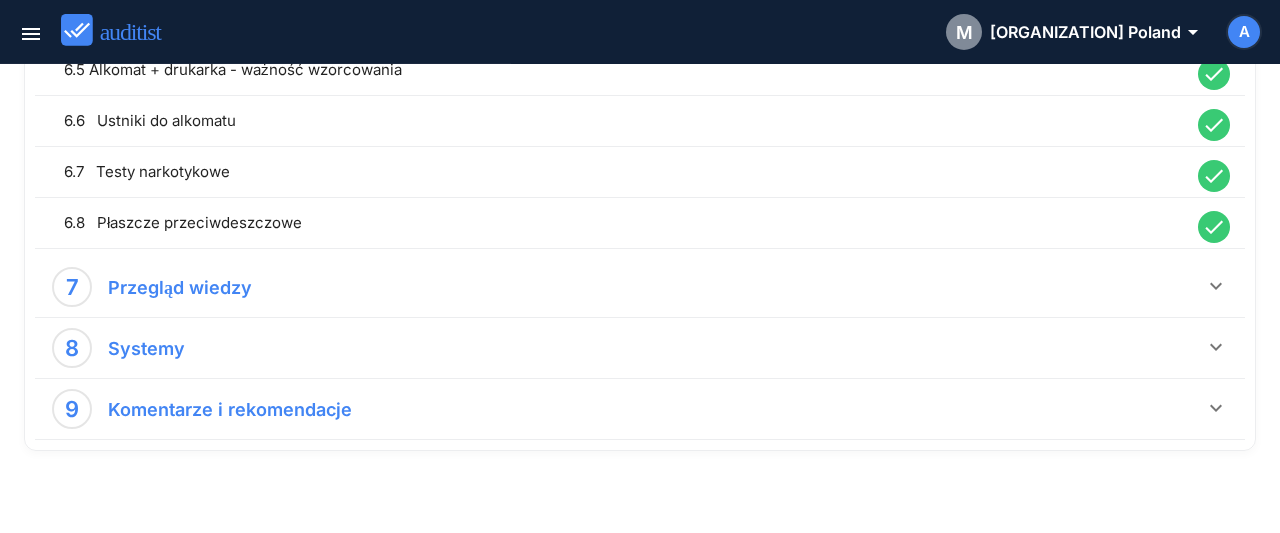 scroll, scrollTop: 1990, scrollLeft: 0, axis: vertical 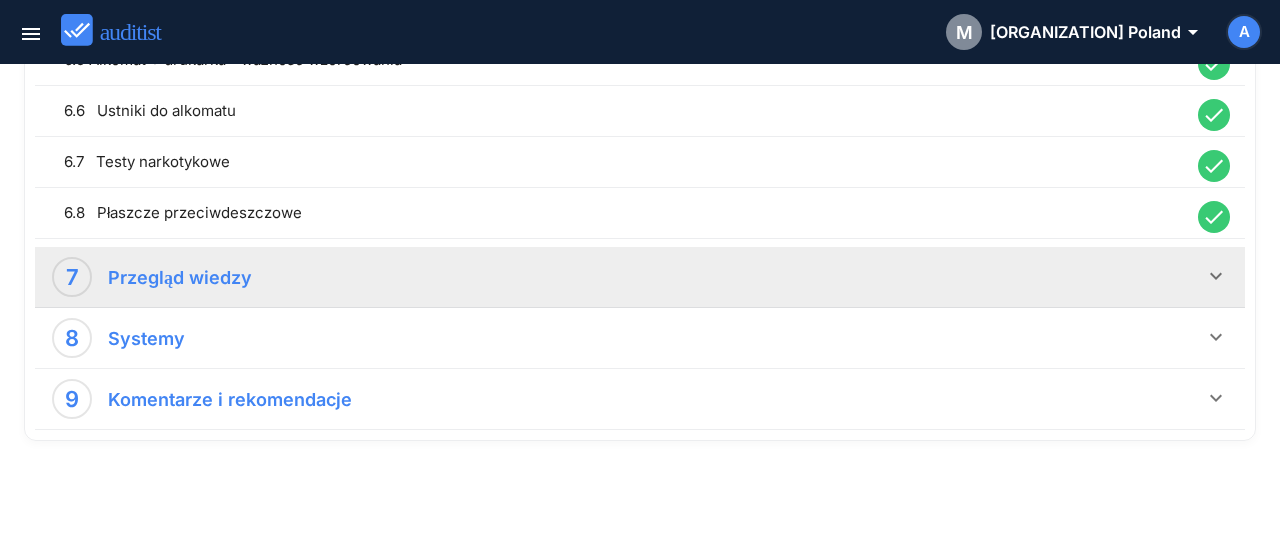 click on "keyboard_arrow_down" at bounding box center [1216, 276] 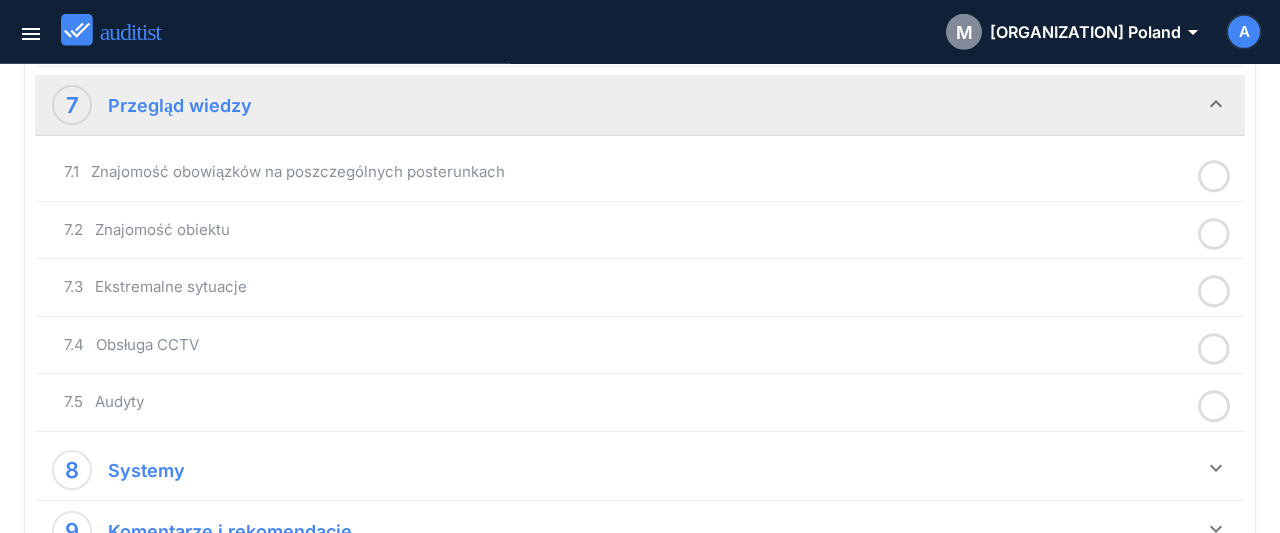 scroll, scrollTop: 2198, scrollLeft: 0, axis: vertical 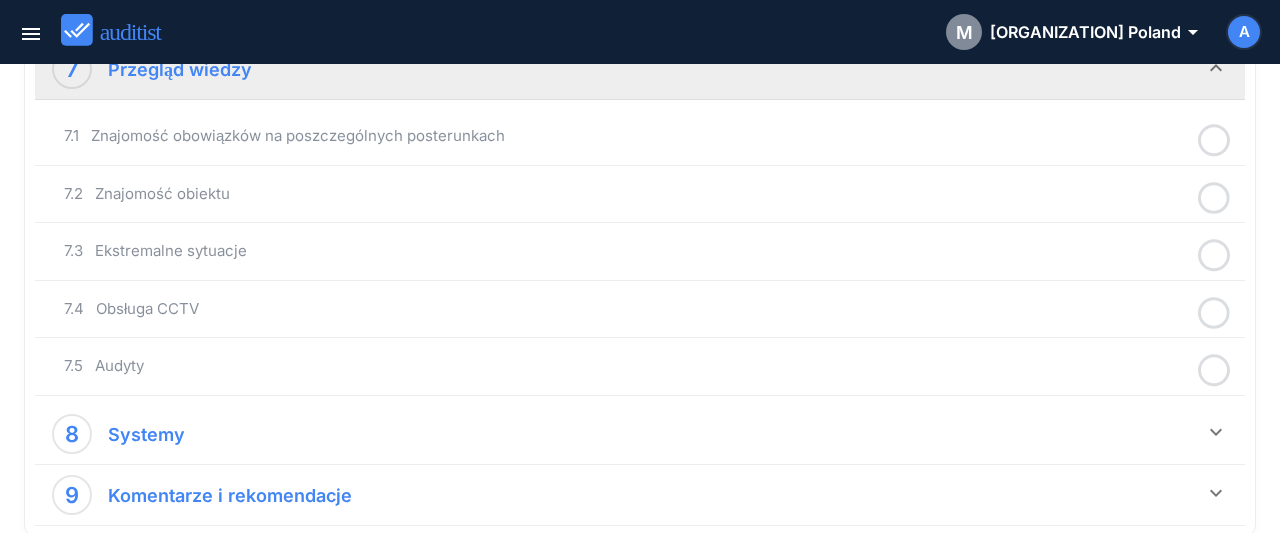 click 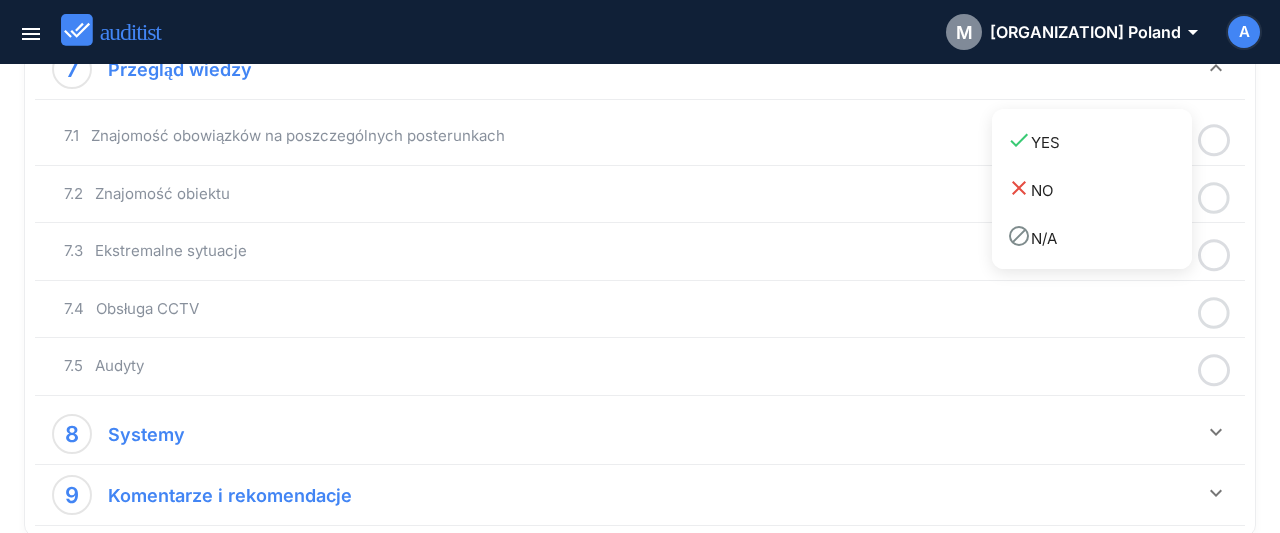 drag, startPoint x: 1157, startPoint y: 139, endPoint x: 1187, endPoint y: 161, distance: 37.202152 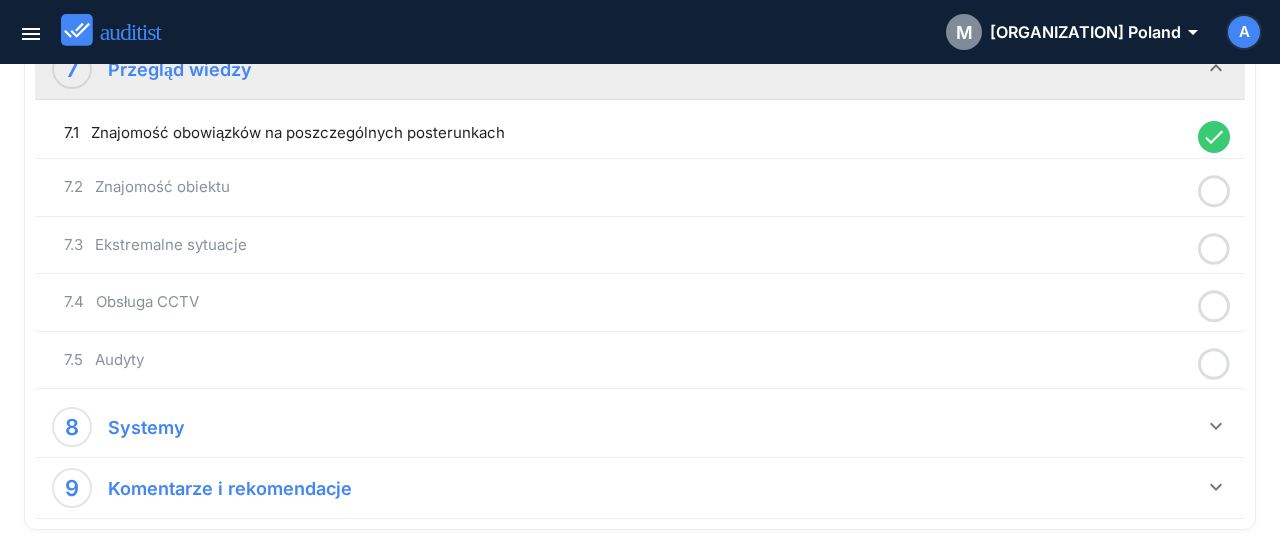 click 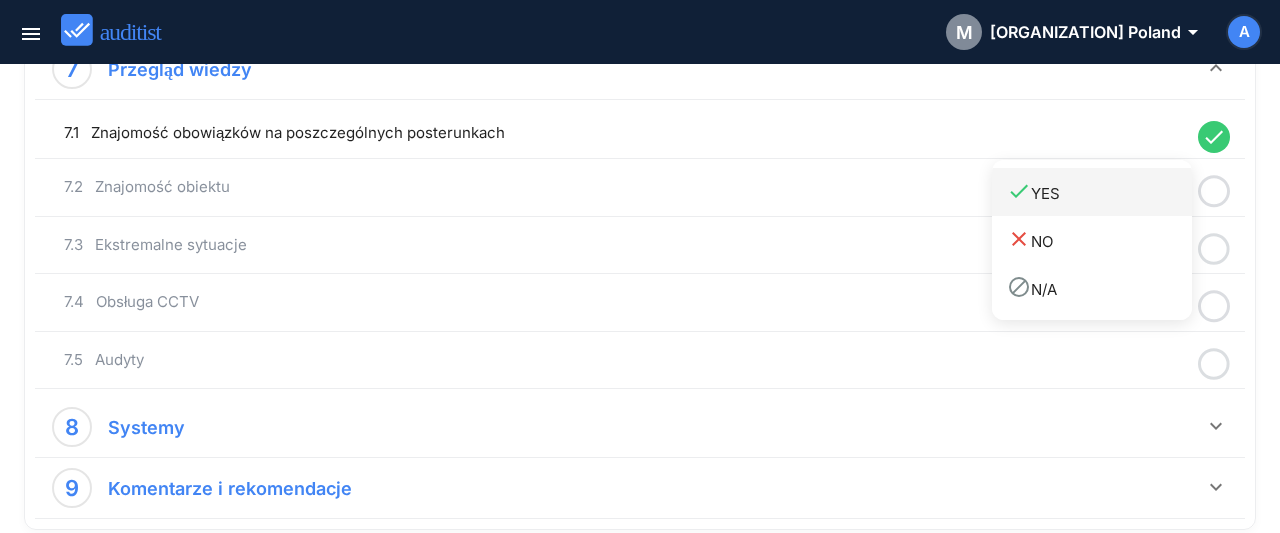 drag, startPoint x: 1141, startPoint y: 203, endPoint x: 1183, endPoint y: 227, distance: 48.373547 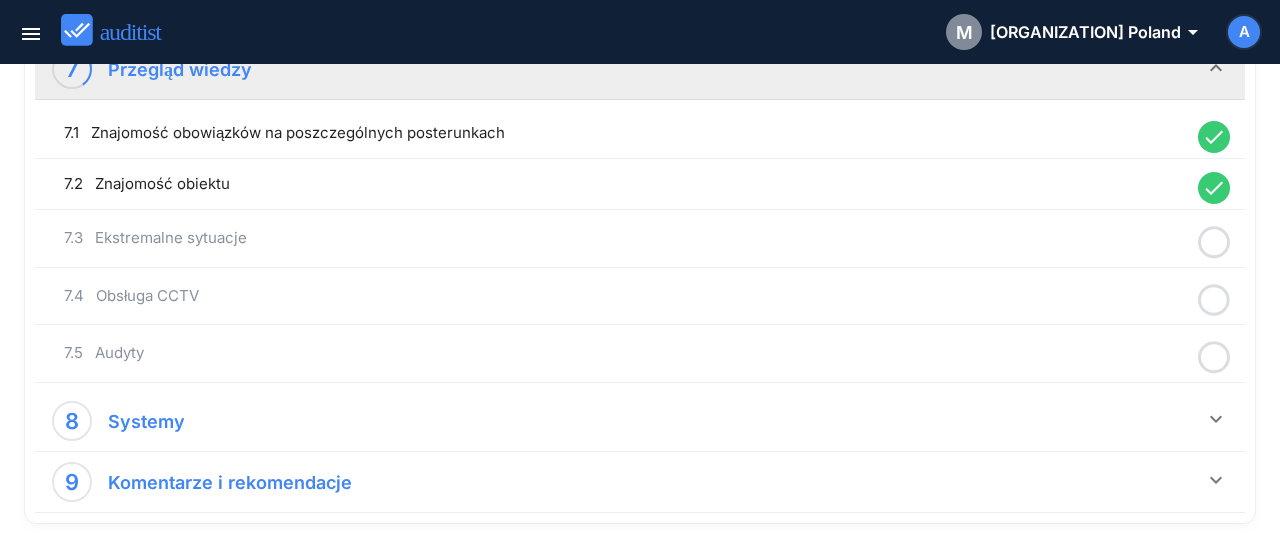 click 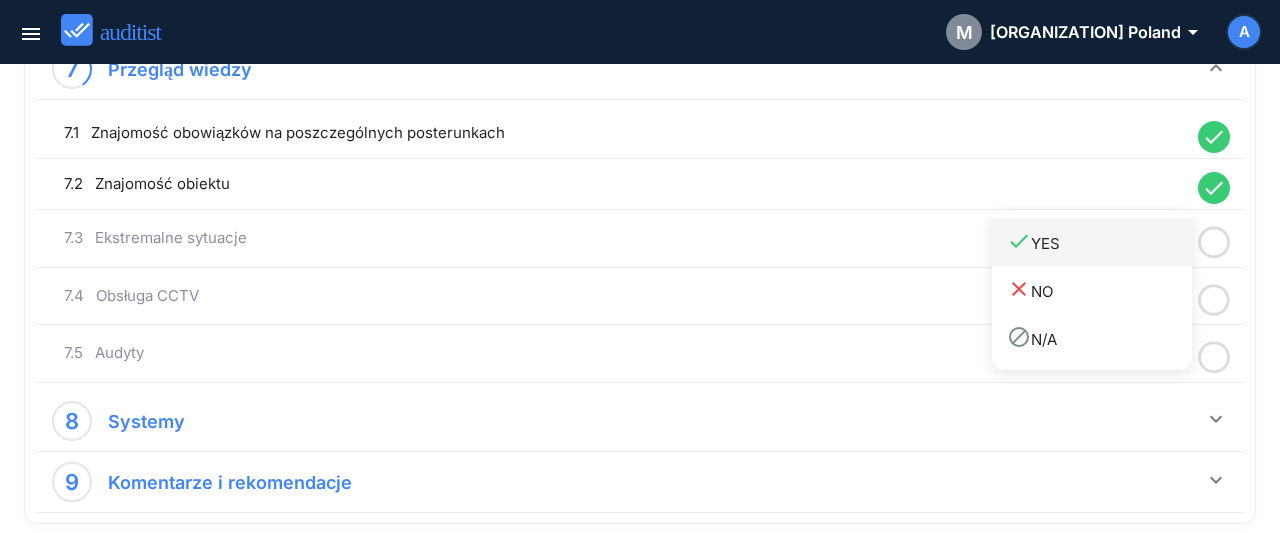 click on "done
YES" at bounding box center (1092, 242) 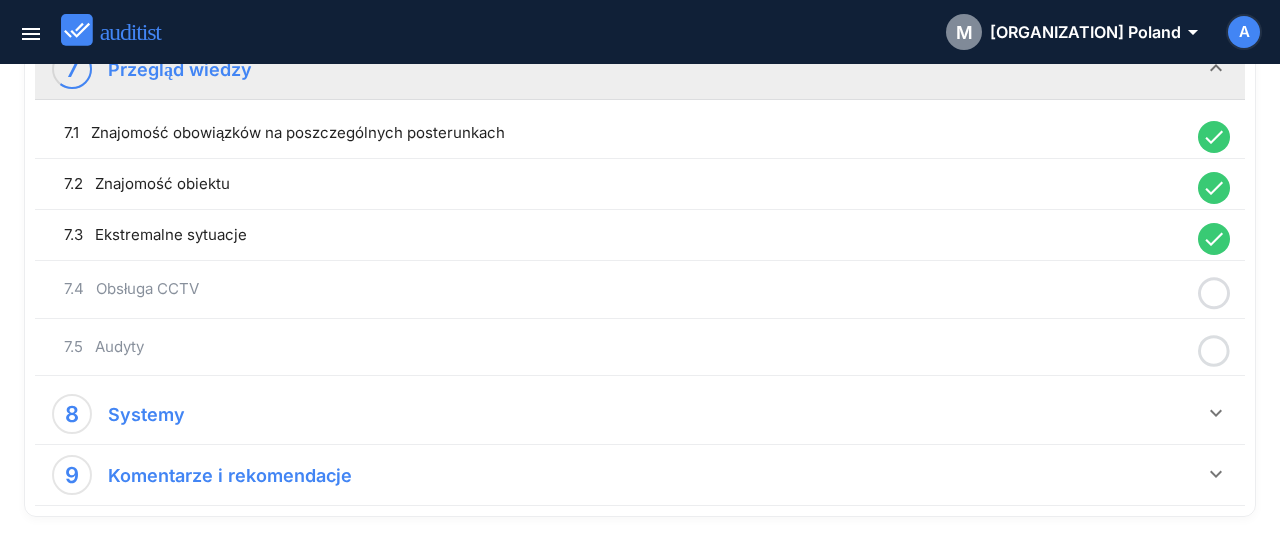 click 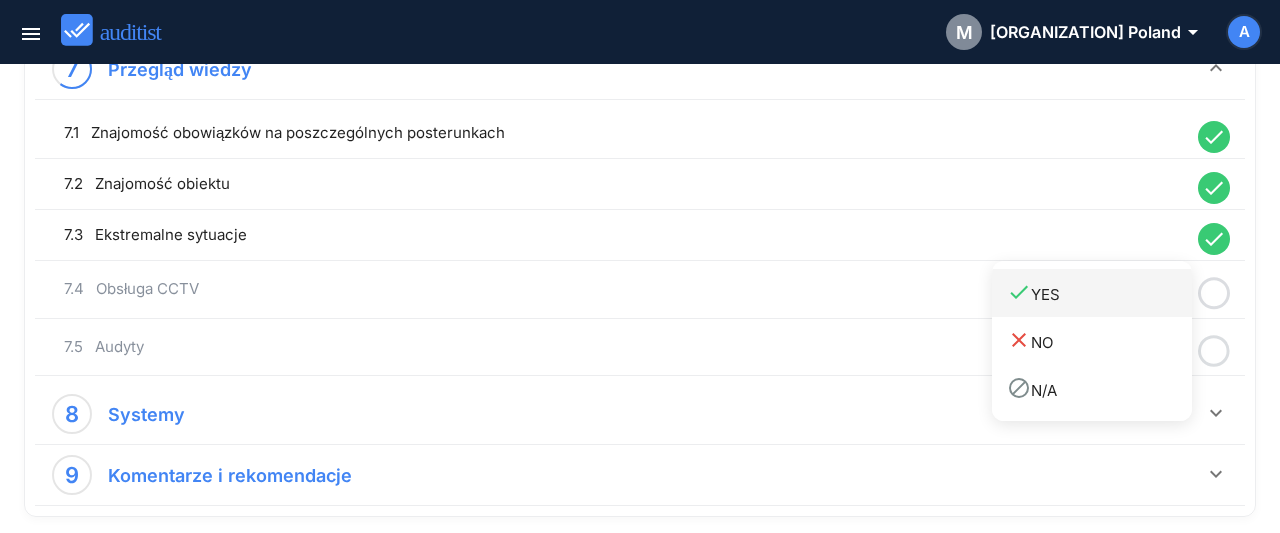 click on "done
YES" at bounding box center [1099, 292] 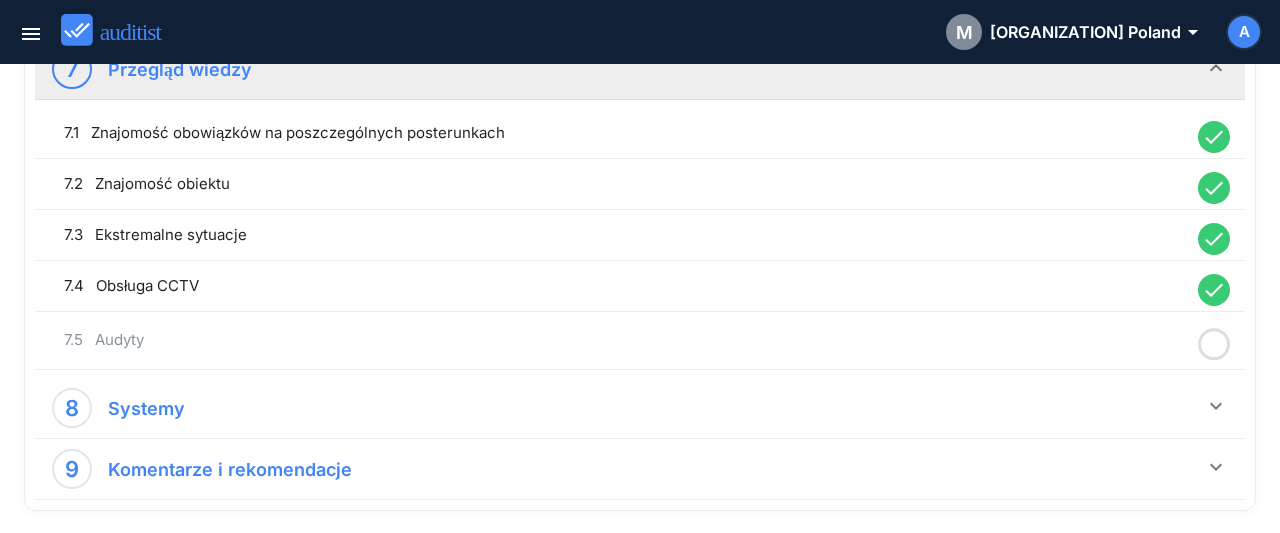 click 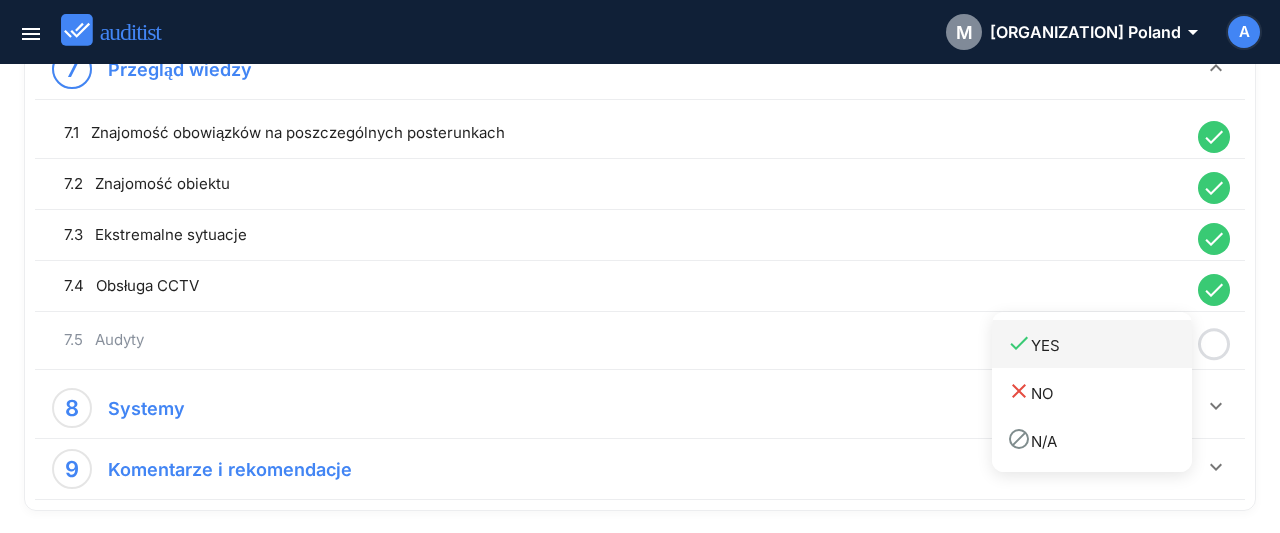 click on "done
YES" at bounding box center (1099, 343) 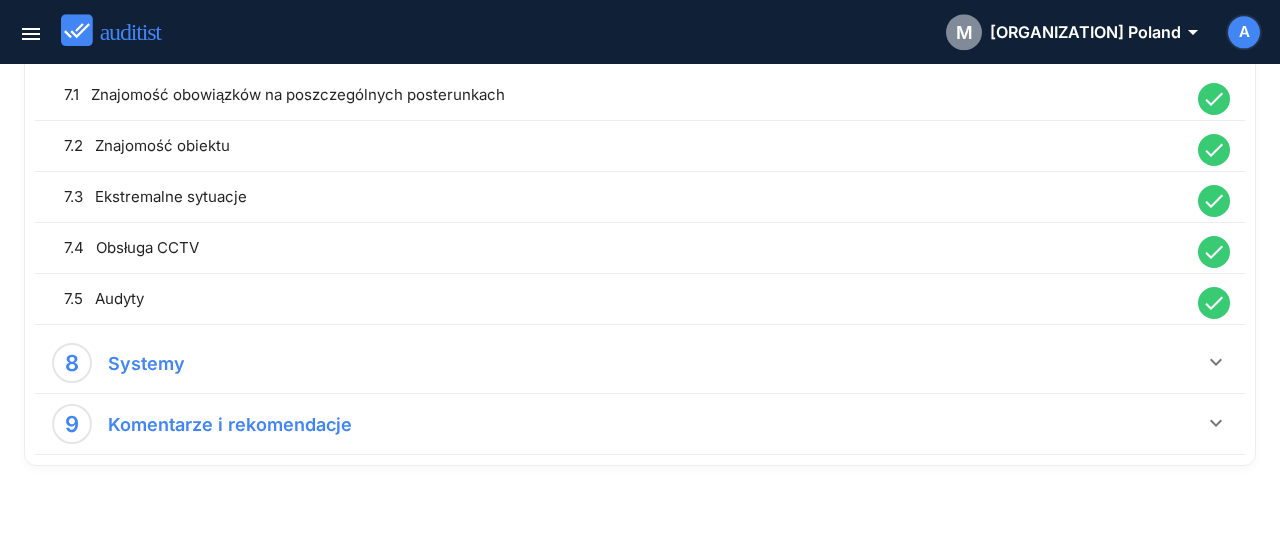 scroll, scrollTop: 2260, scrollLeft: 0, axis: vertical 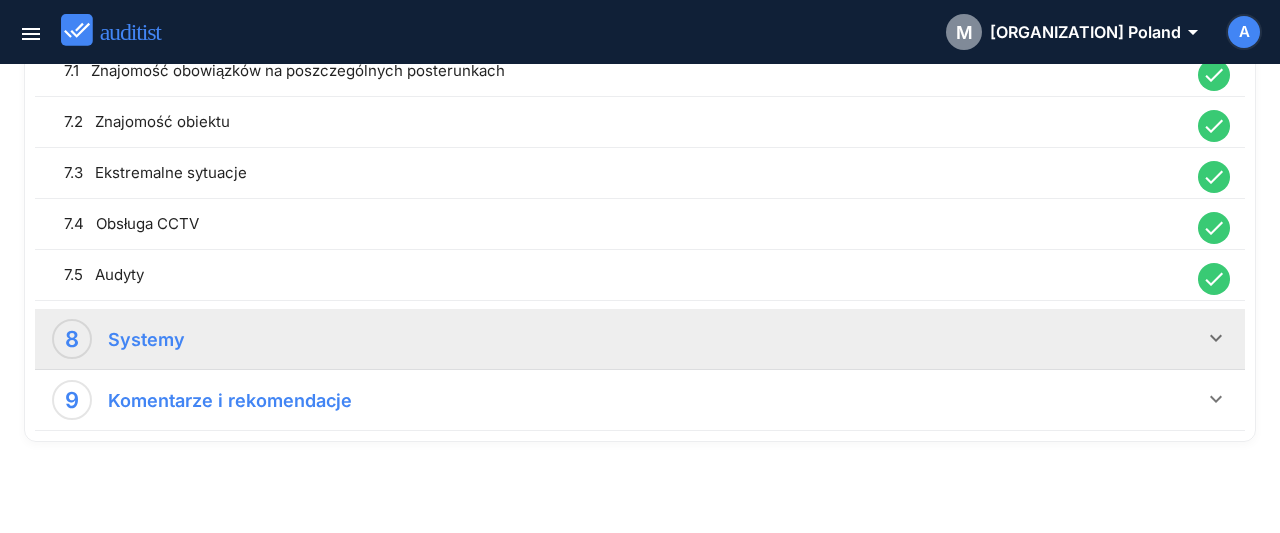 click on "keyboard_arrow_down" at bounding box center (1216, 338) 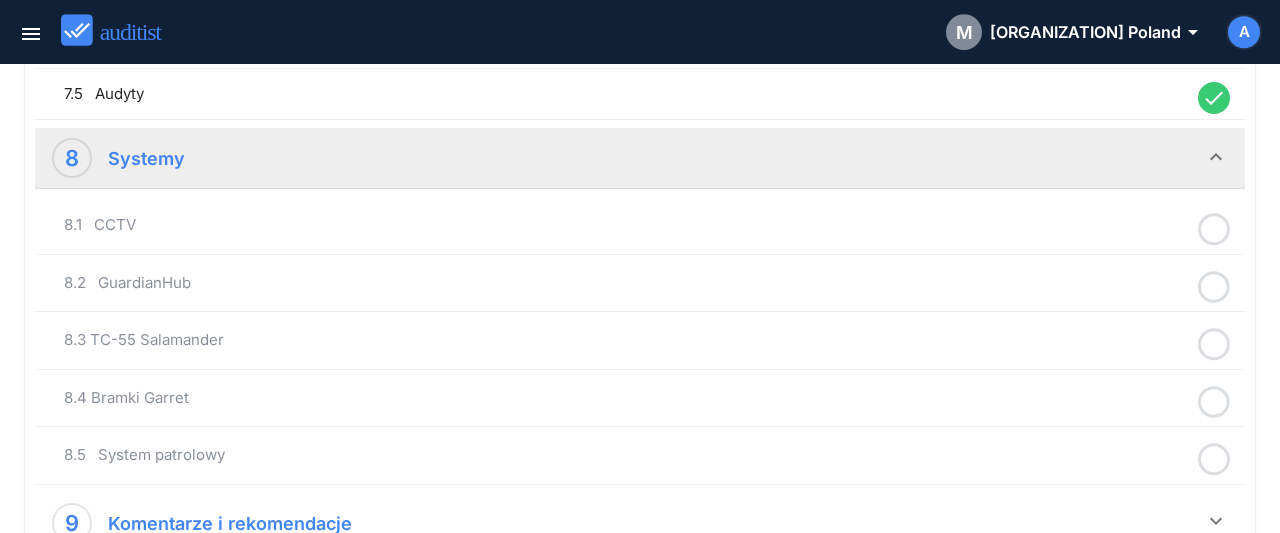 scroll, scrollTop: 2468, scrollLeft: 0, axis: vertical 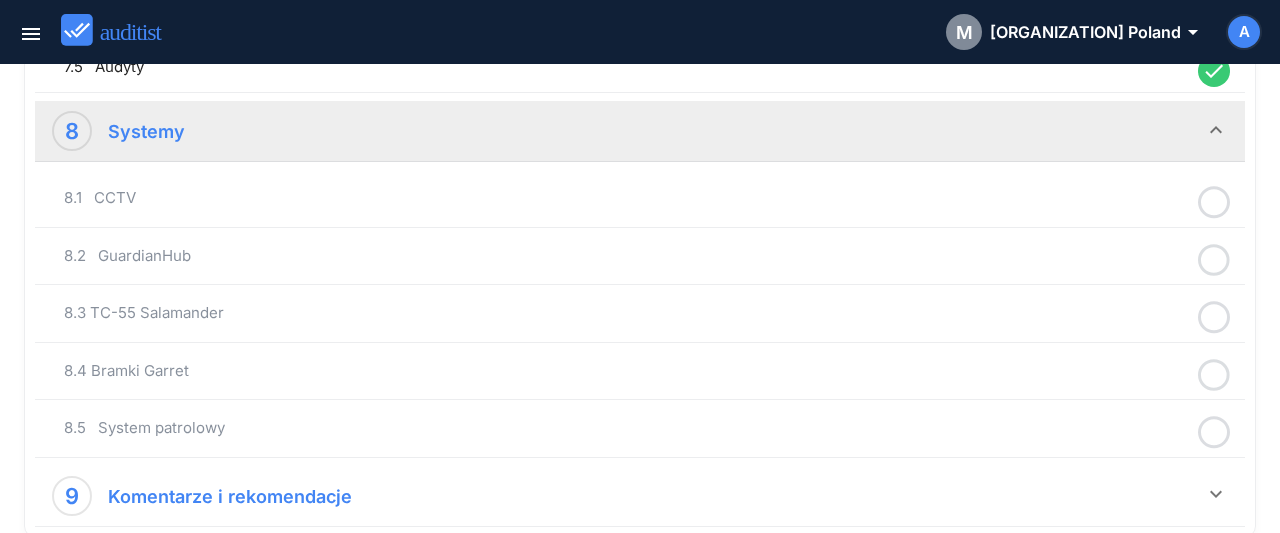 click 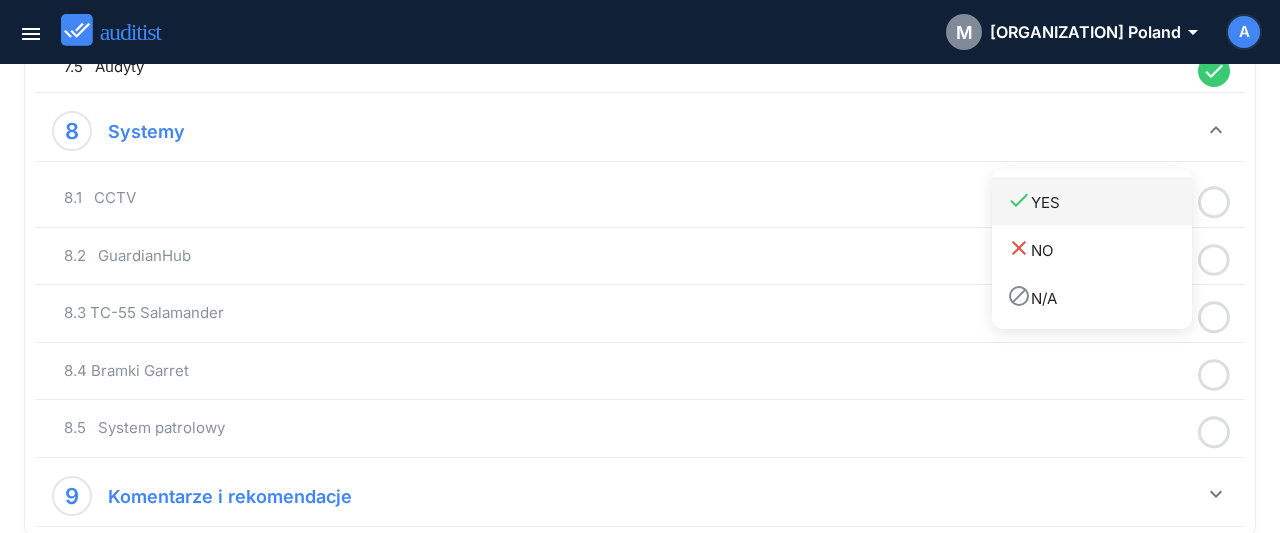 drag, startPoint x: 1165, startPoint y: 199, endPoint x: 1180, endPoint y: 213, distance: 20.518284 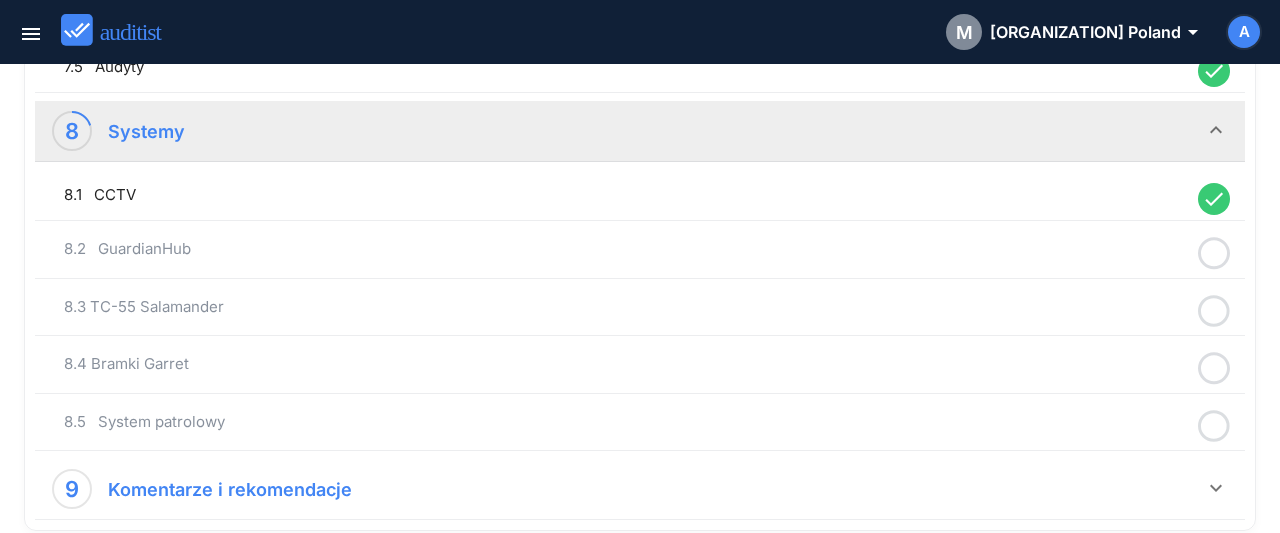 click 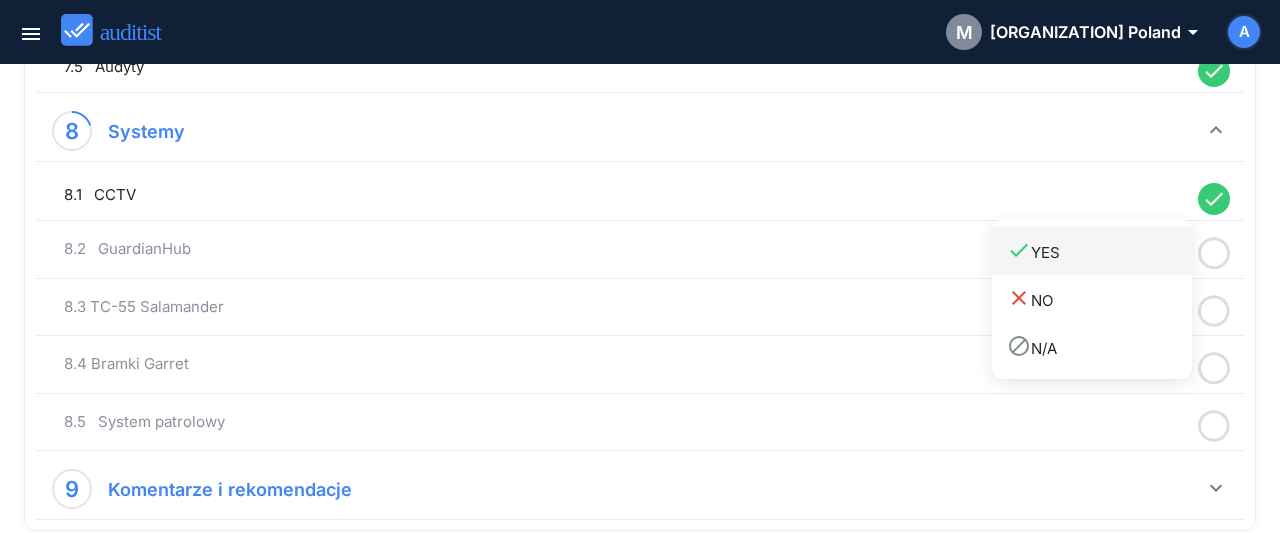 click on "done
YES" at bounding box center (1099, 251) 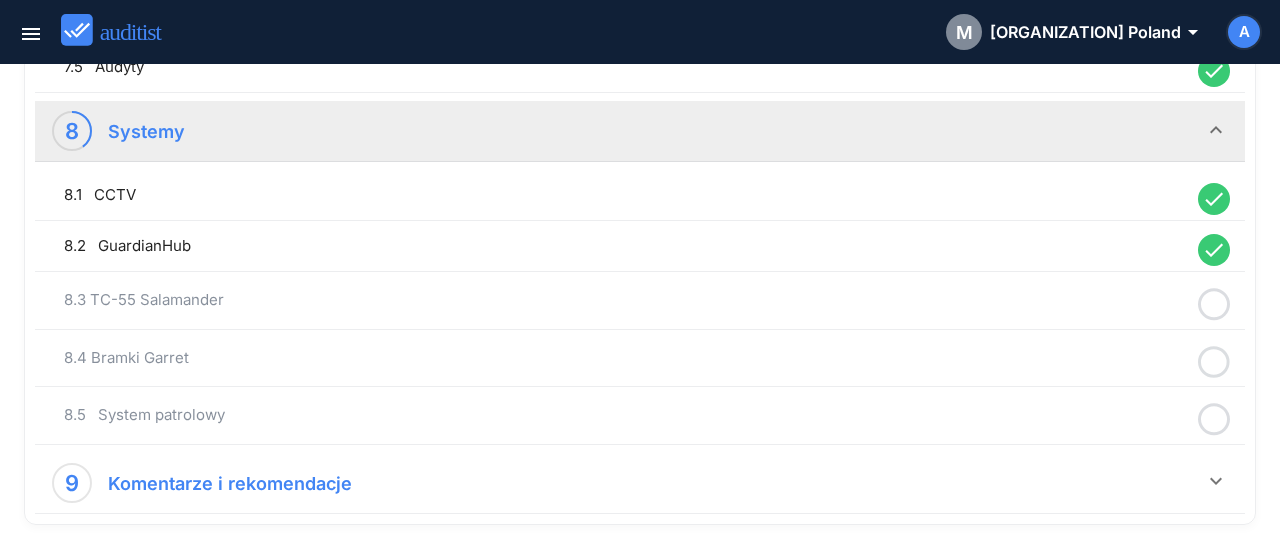 click 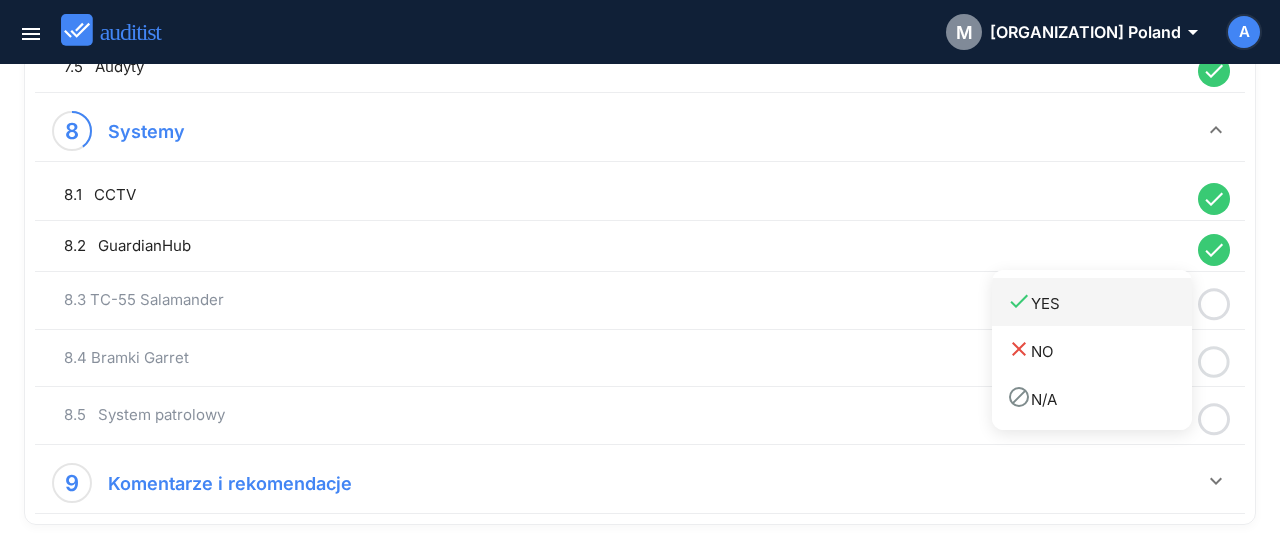 click on "done
YES" at bounding box center (1092, 302) 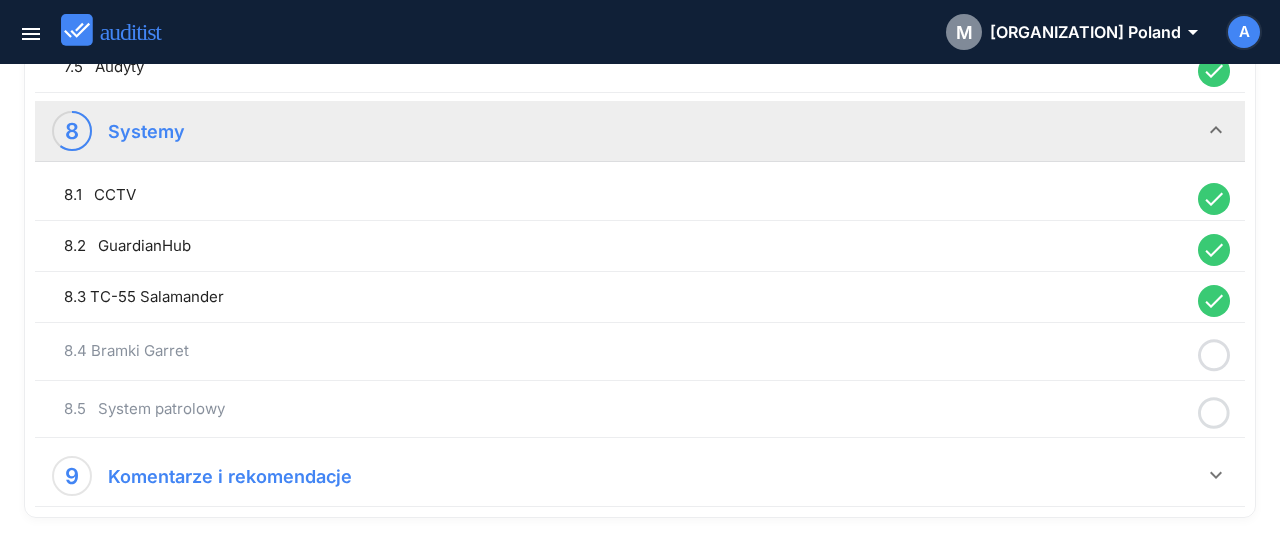 click 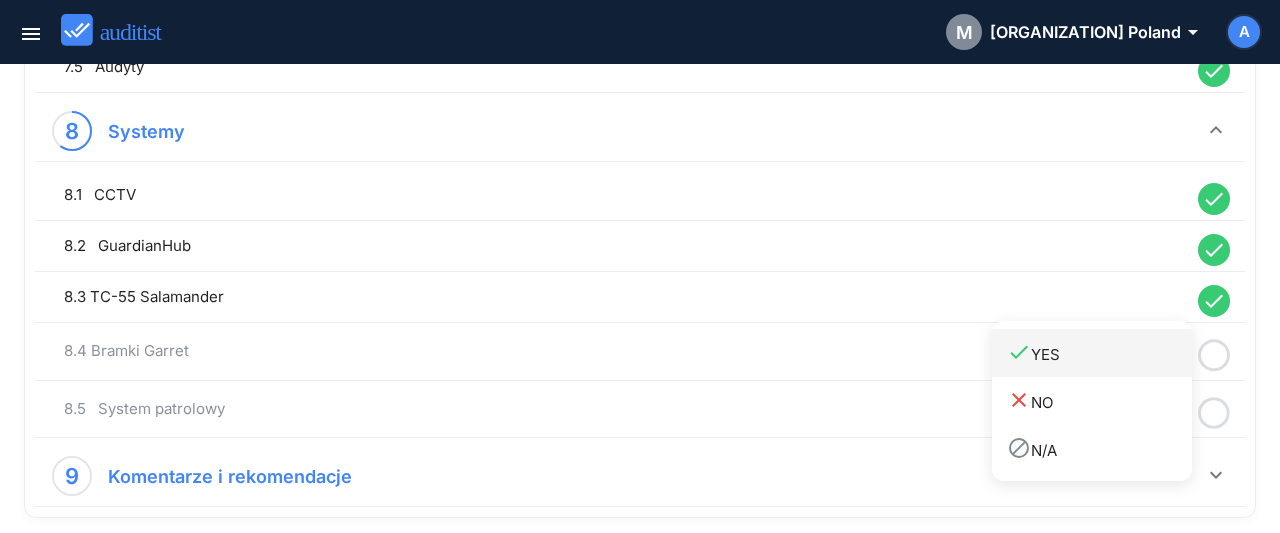 click on "done
YES" at bounding box center (1092, 353) 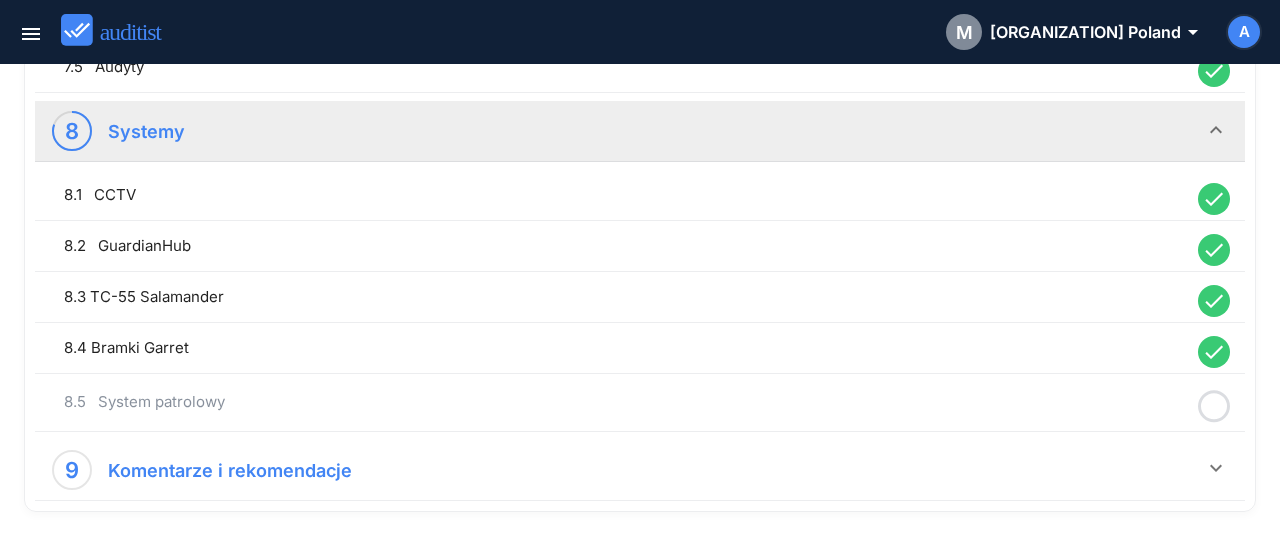 click 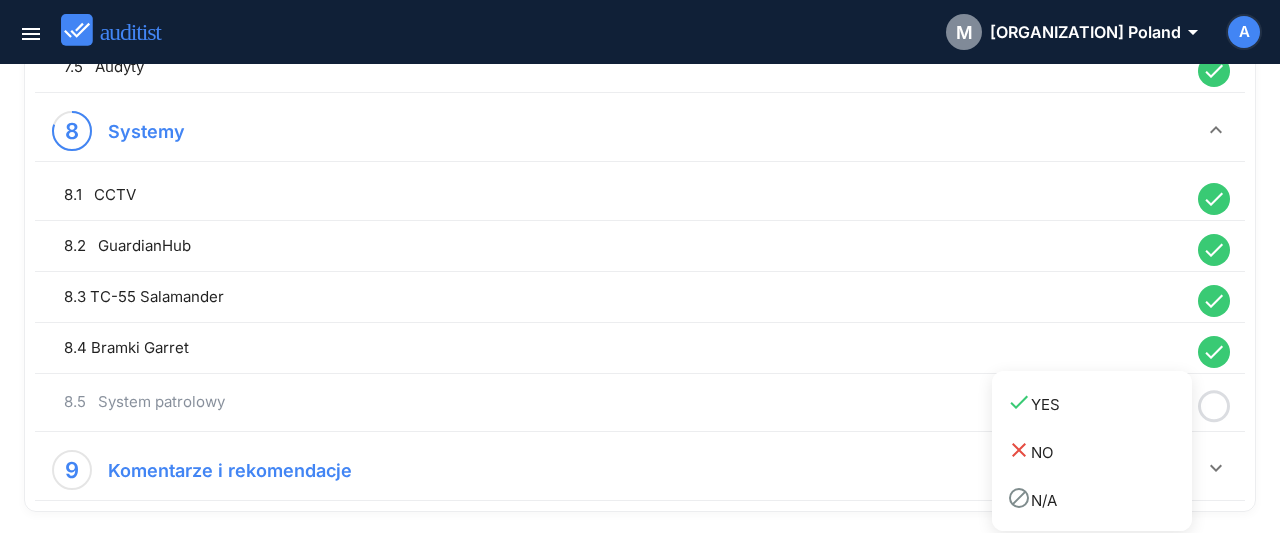 drag, startPoint x: 1173, startPoint y: 399, endPoint x: 1113, endPoint y: 360, distance: 71.561165 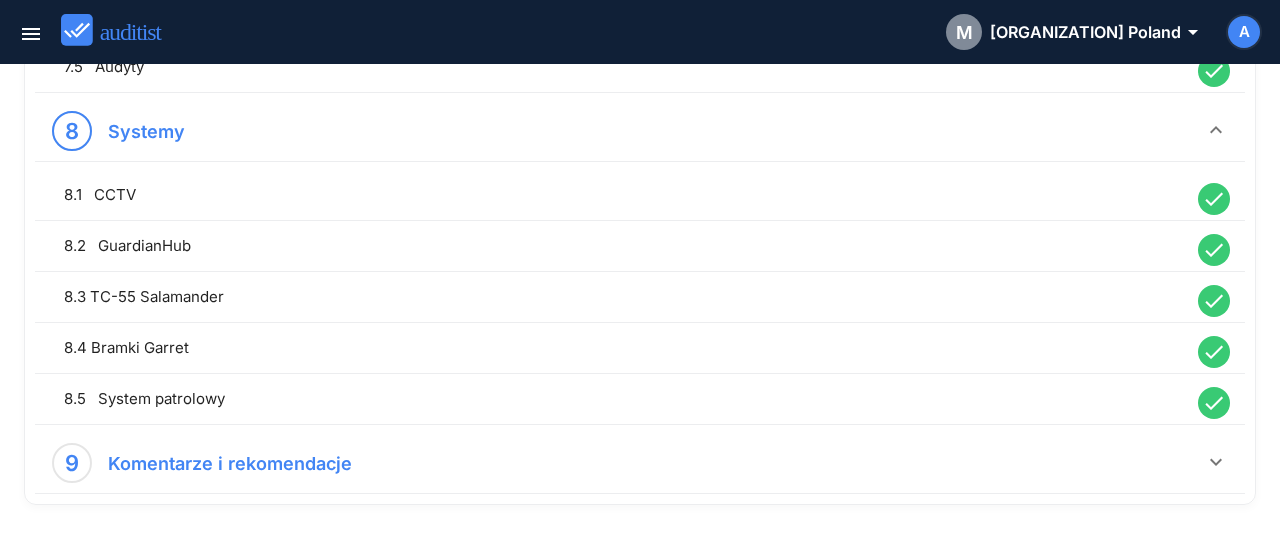 scroll, scrollTop: 2529, scrollLeft: 0, axis: vertical 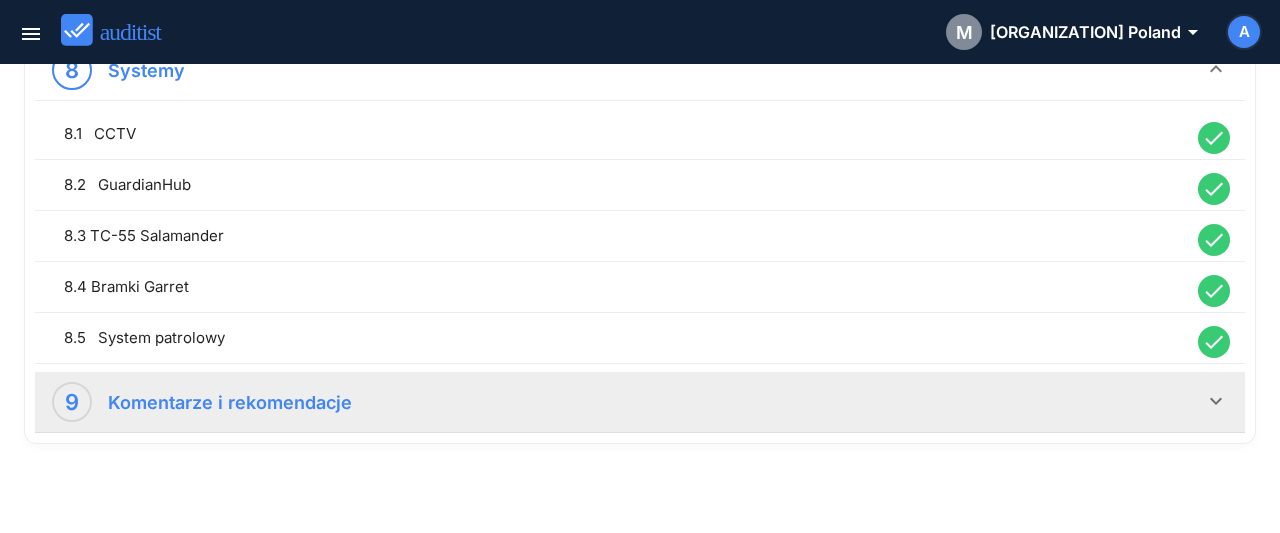 click on "9
Komentarze i rekomendacje" at bounding box center [628, 402] 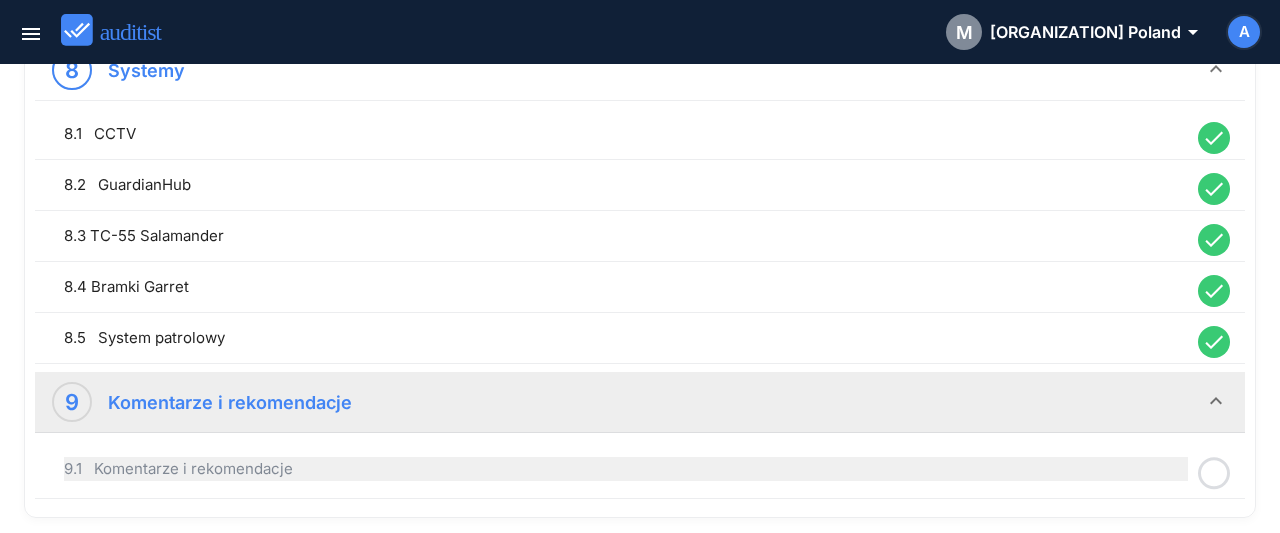 click on "9.1   Komentarze i rekomendacje" at bounding box center [626, 469] 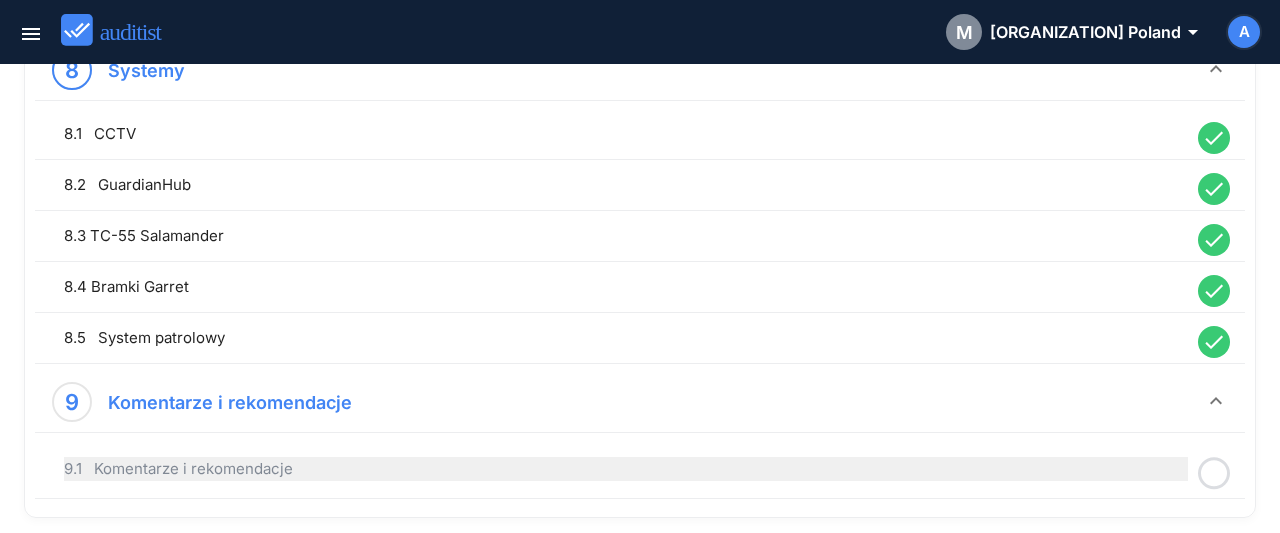 scroll, scrollTop: 291, scrollLeft: 0, axis: vertical 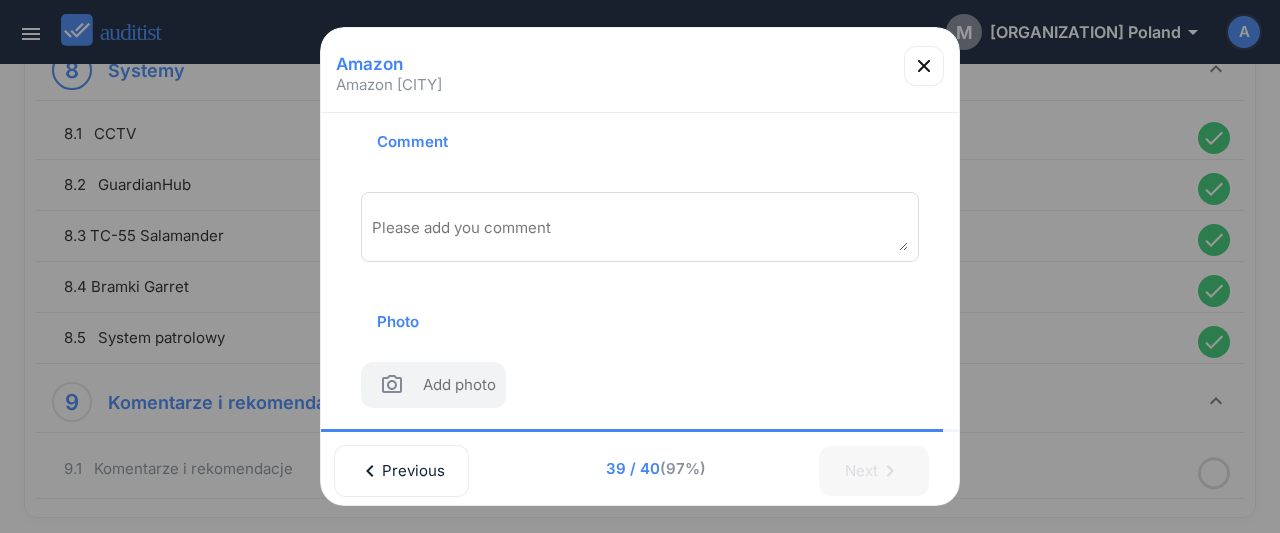 click on "Please add you comment" at bounding box center [640, 227] 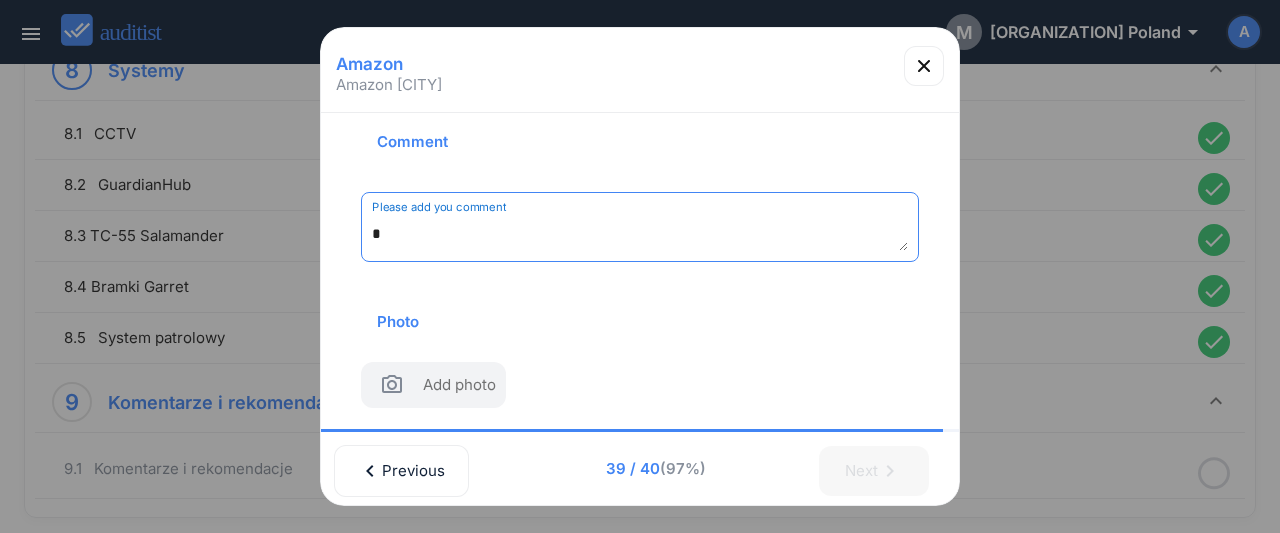 scroll, scrollTop: 283, scrollLeft: 0, axis: vertical 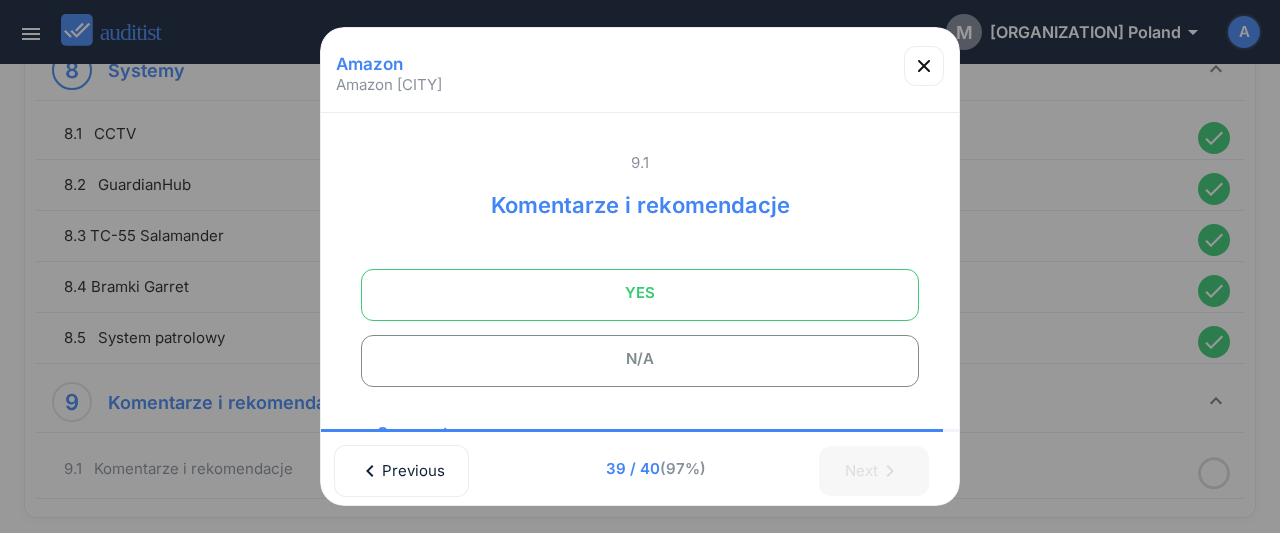 type on "**********" 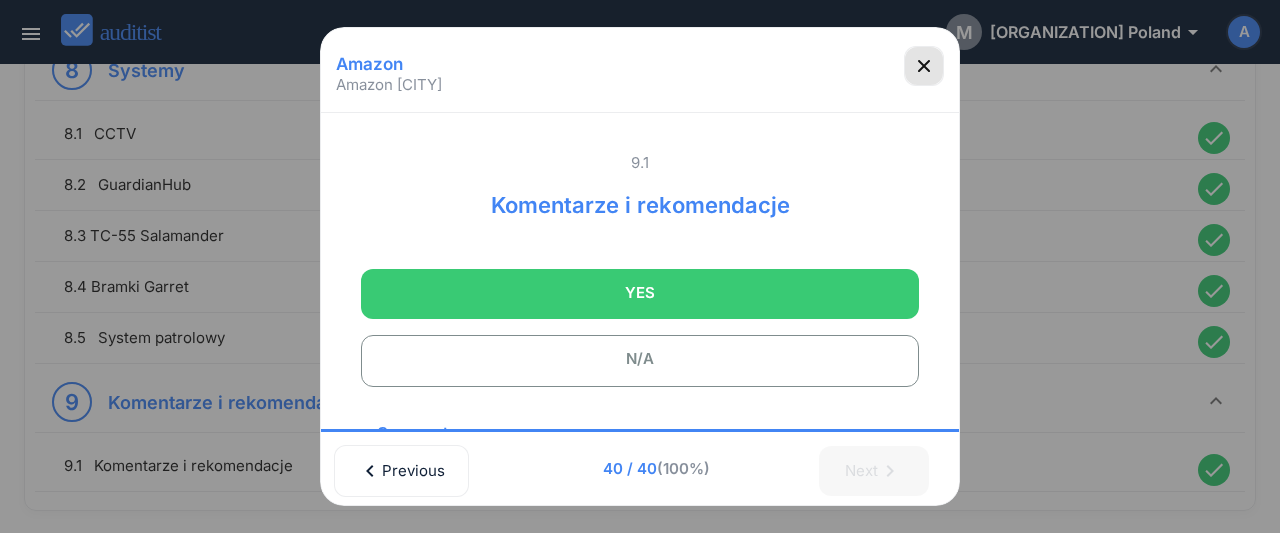 click 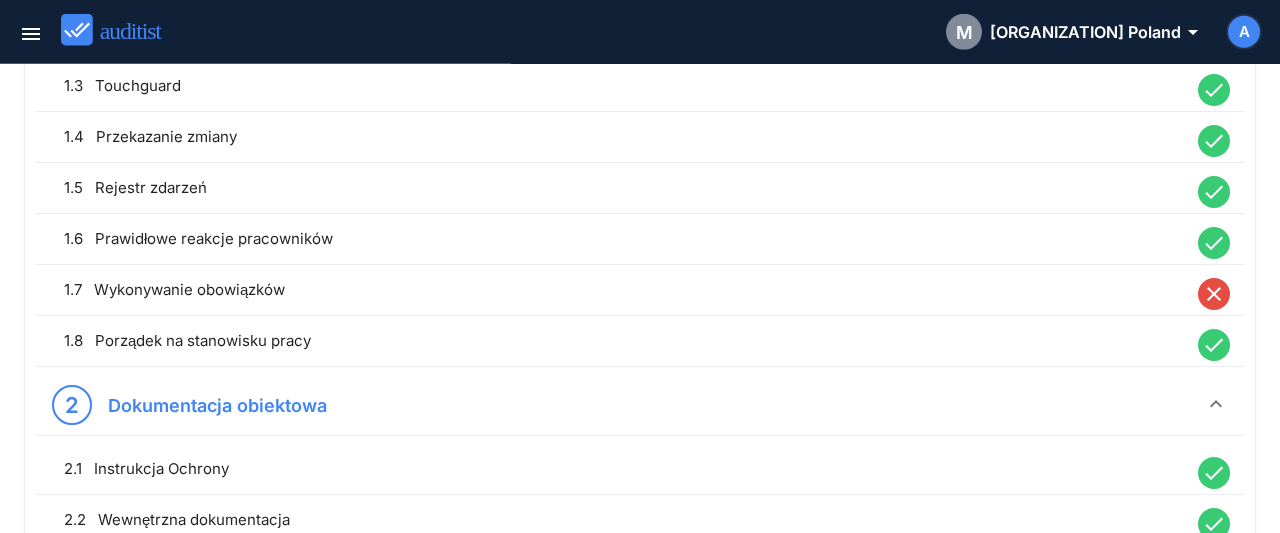 scroll, scrollTop: 0, scrollLeft: 0, axis: both 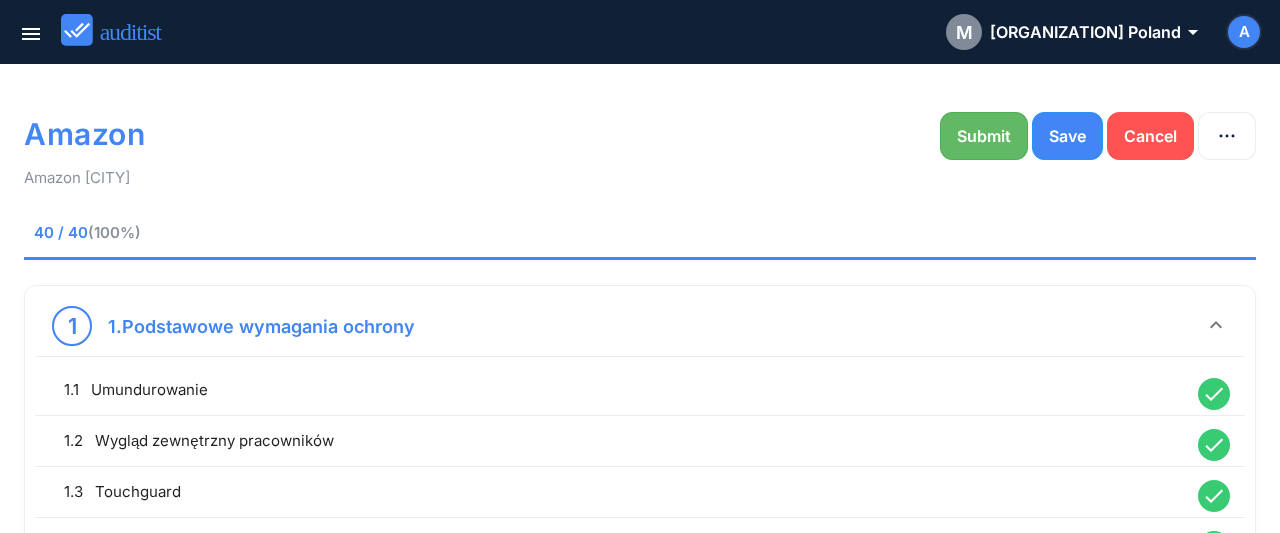 click on "Submit" at bounding box center [984, 136] 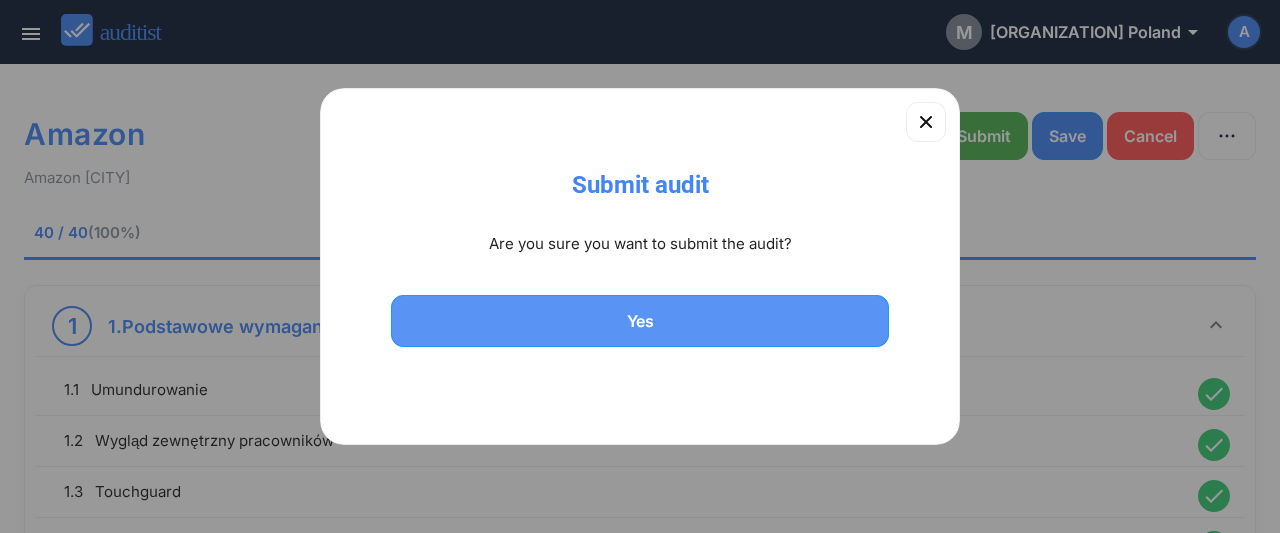 click on "Yes" at bounding box center [640, 321] 